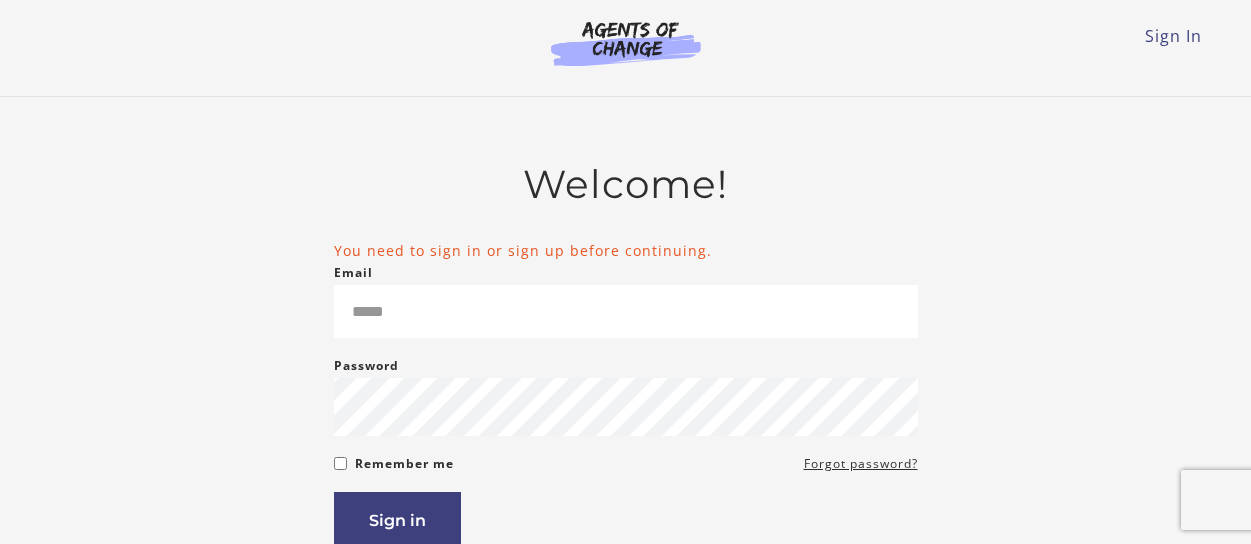 scroll, scrollTop: 0, scrollLeft: 0, axis: both 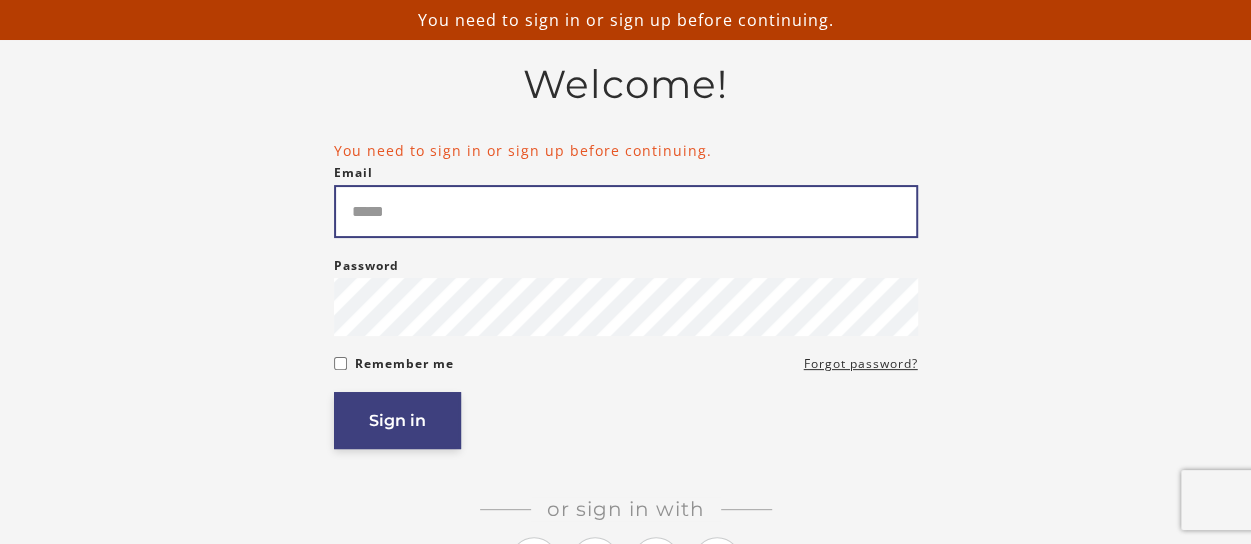 type on "*****" 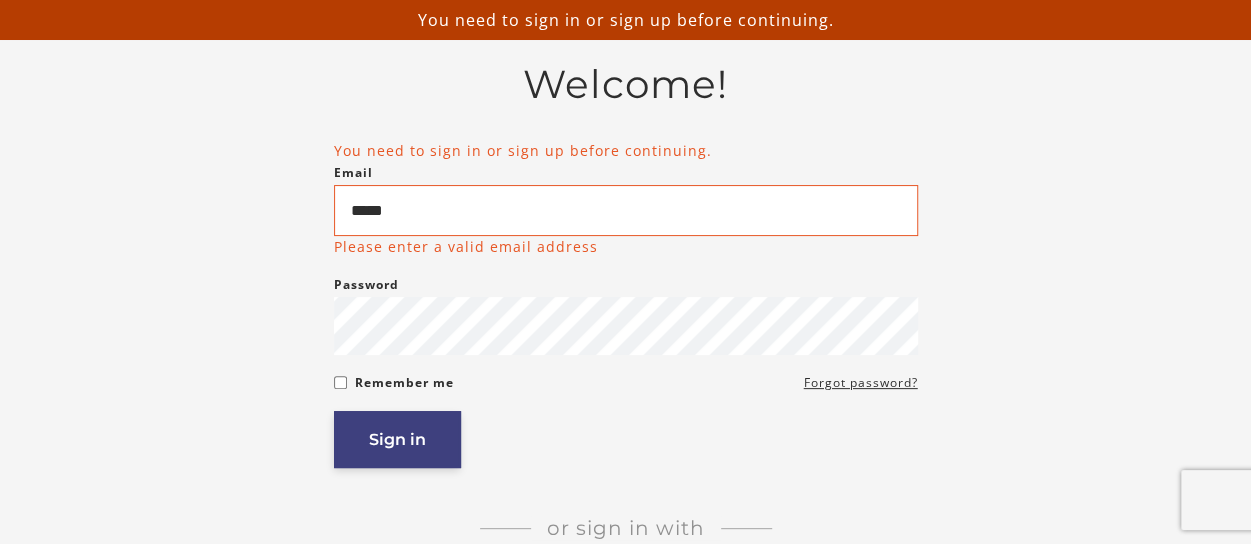 click on "Sign in" at bounding box center (397, 439) 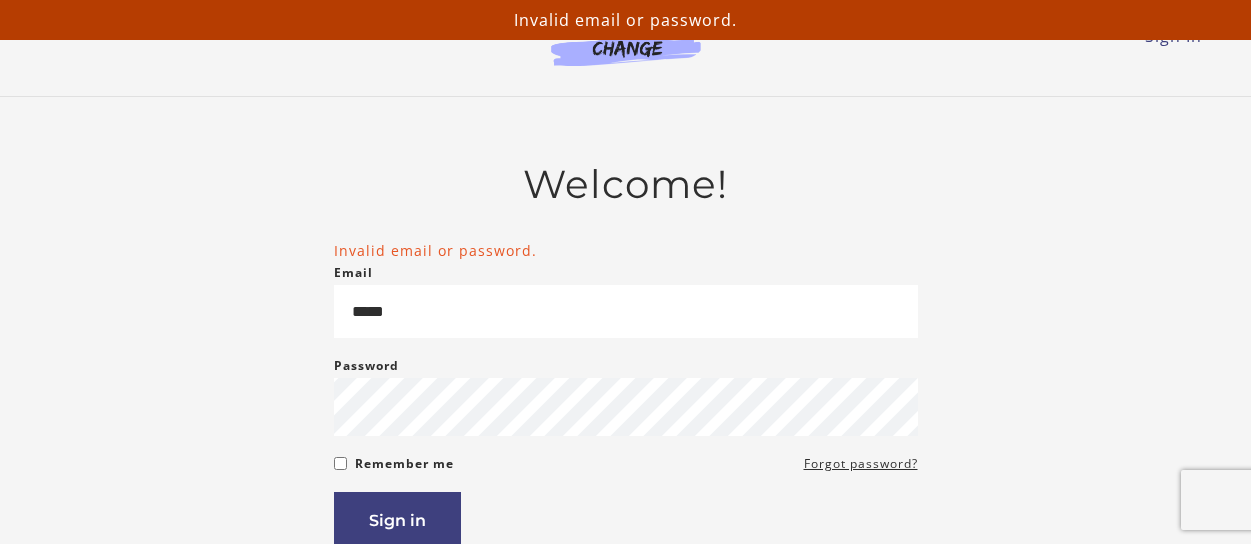 scroll, scrollTop: 0, scrollLeft: 0, axis: both 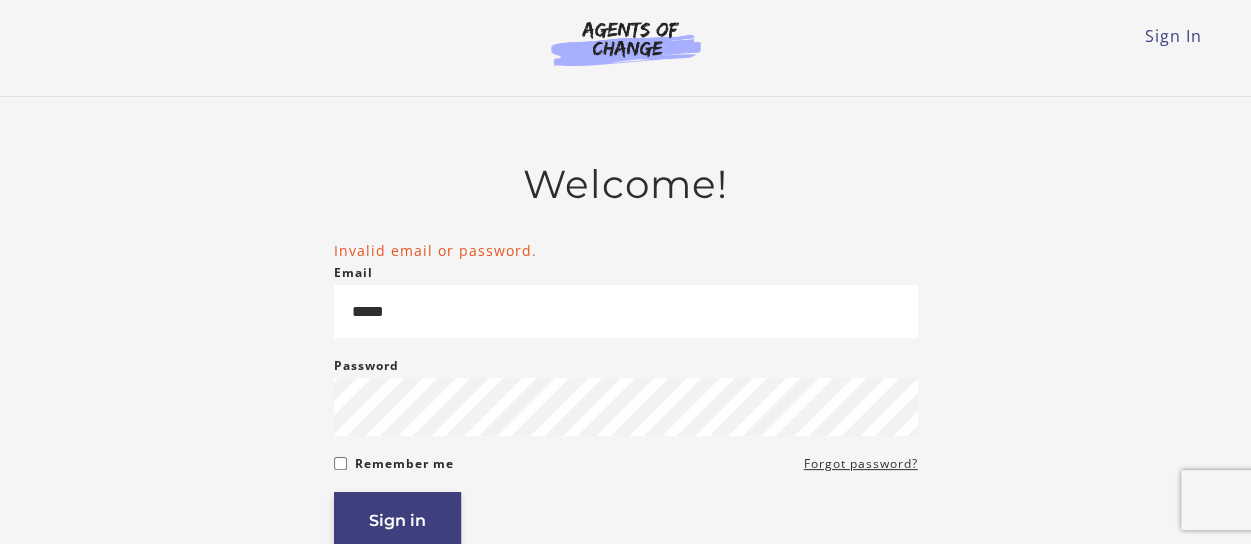 click on "Sign in" at bounding box center [397, 520] 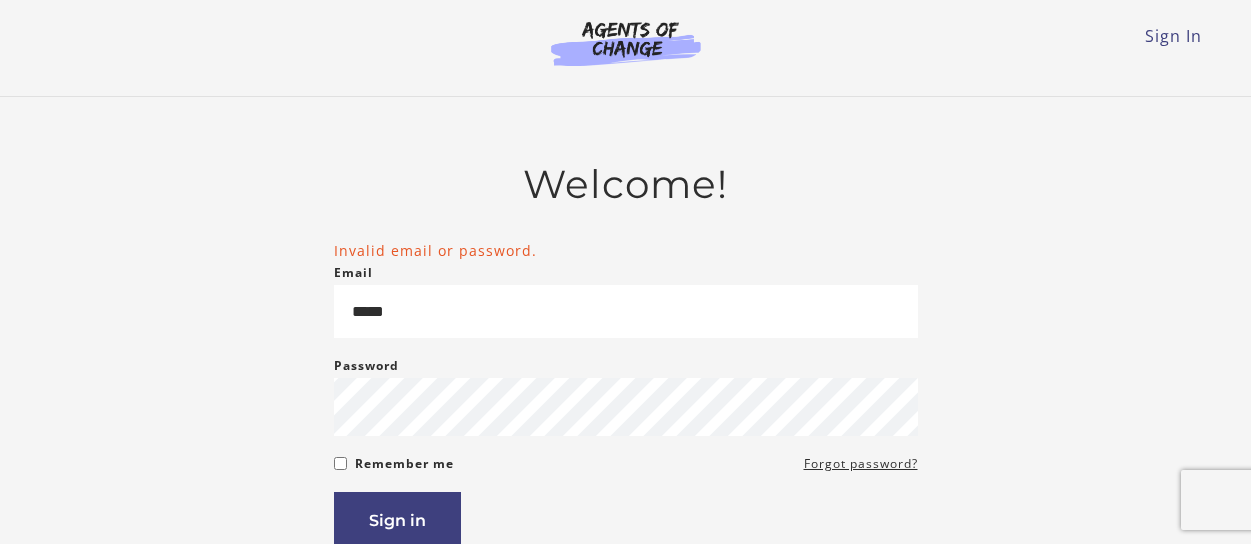 scroll, scrollTop: 0, scrollLeft: 0, axis: both 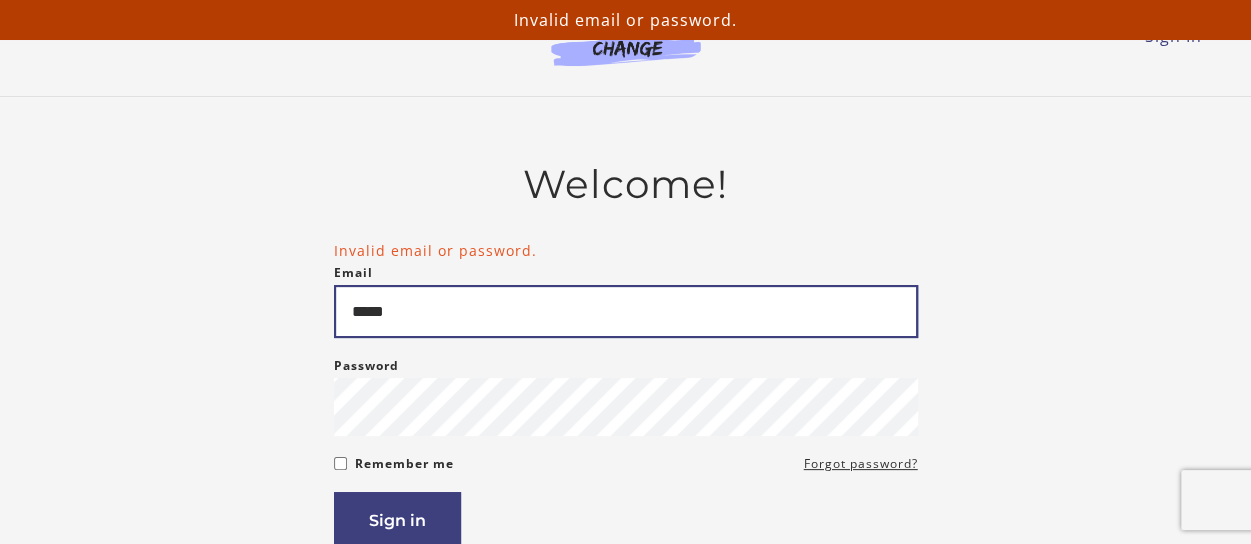click on "*****" at bounding box center [626, 311] 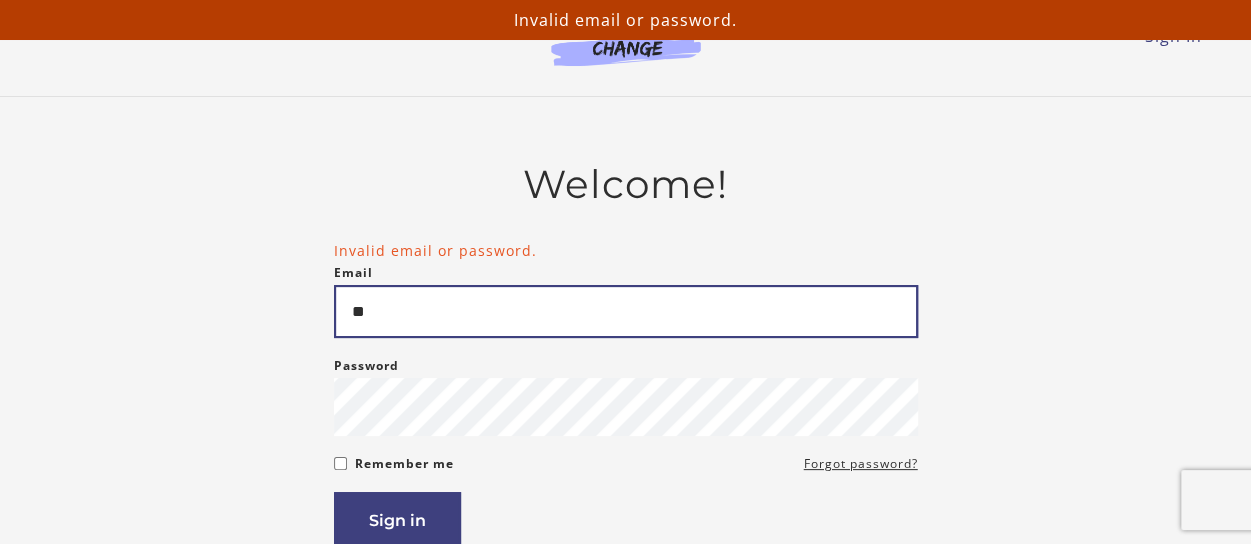 type on "*" 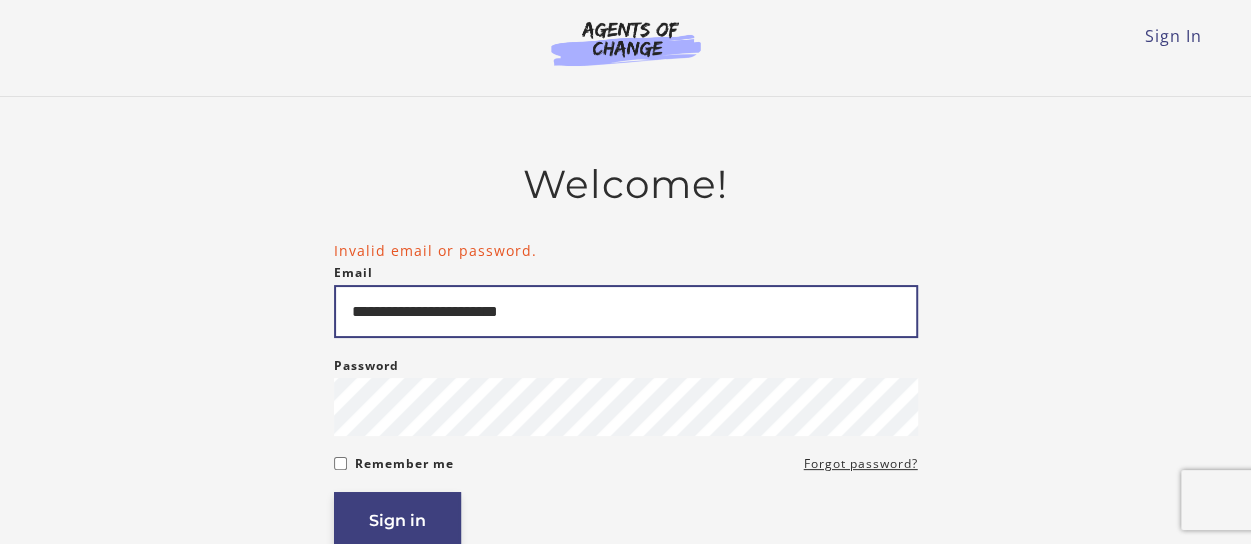 type on "**********" 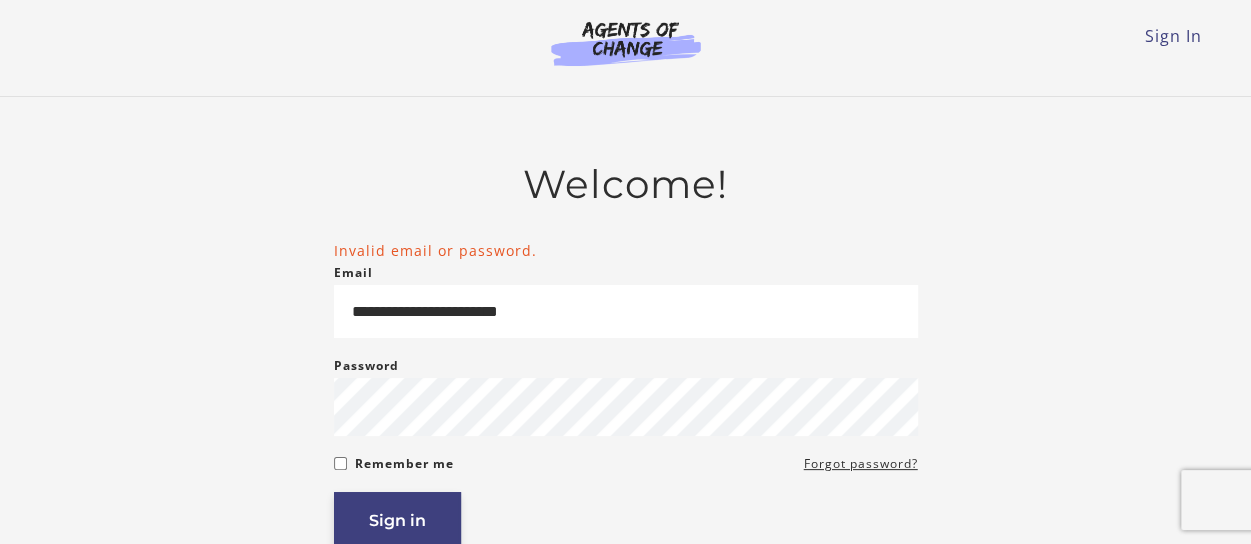 click on "Sign in" at bounding box center (397, 520) 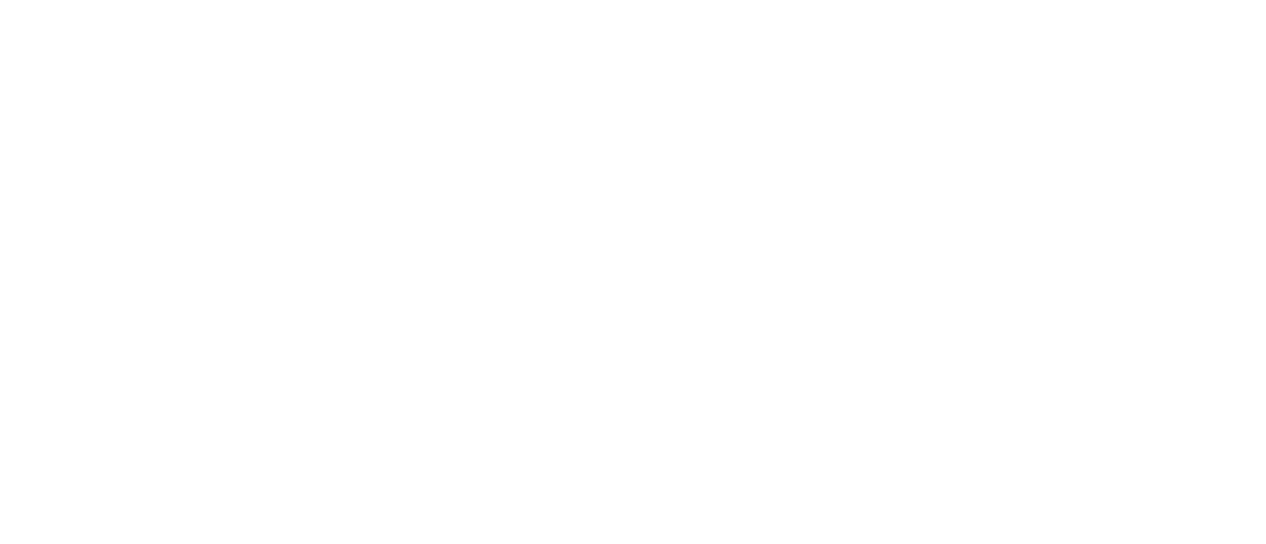 scroll, scrollTop: 0, scrollLeft: 0, axis: both 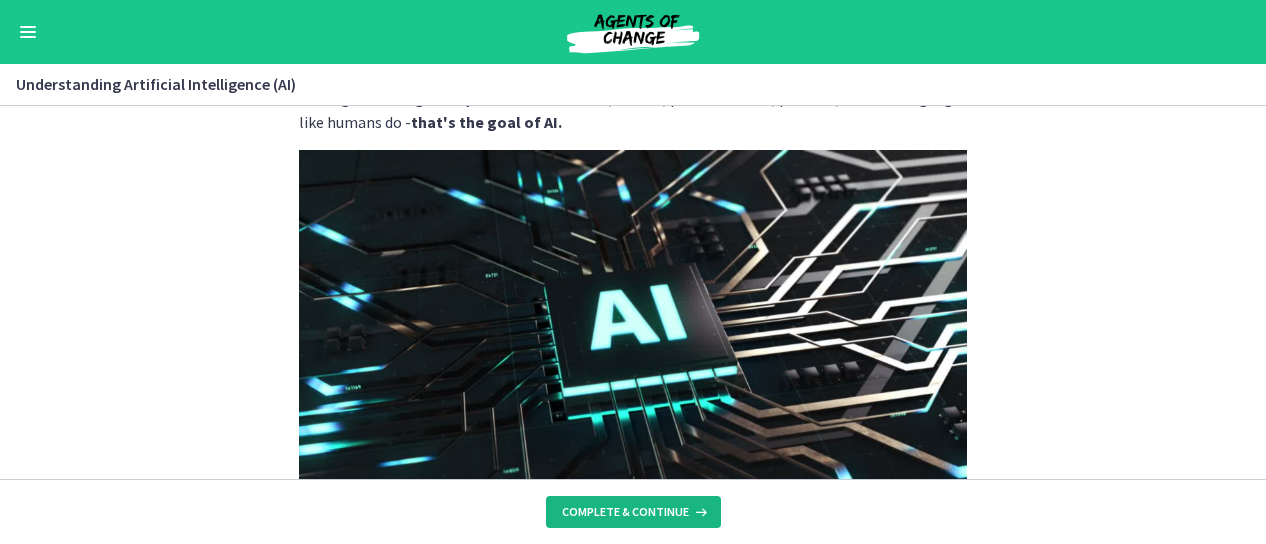 click on "Complete & continue" at bounding box center [625, 512] 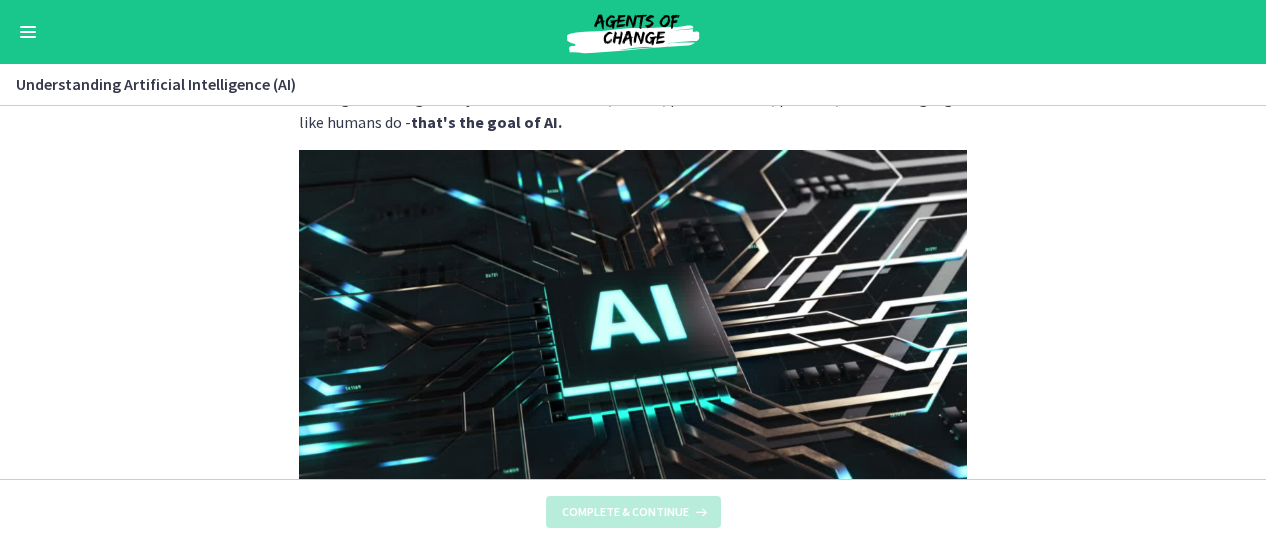 scroll, scrollTop: 0, scrollLeft: 0, axis: both 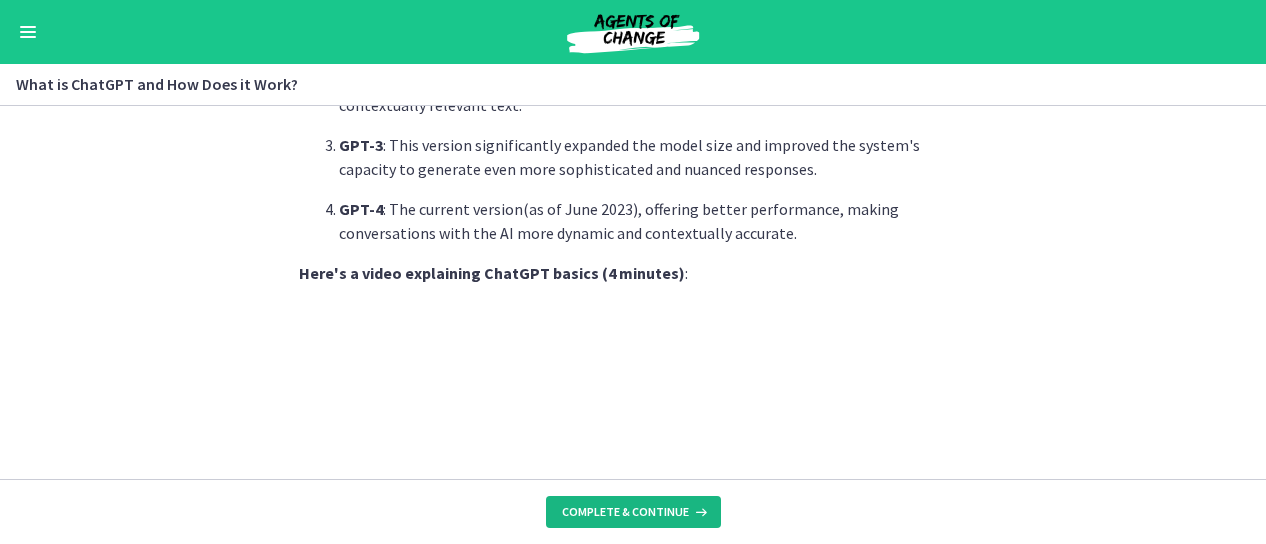 click on "Complete & continue" at bounding box center (625, 512) 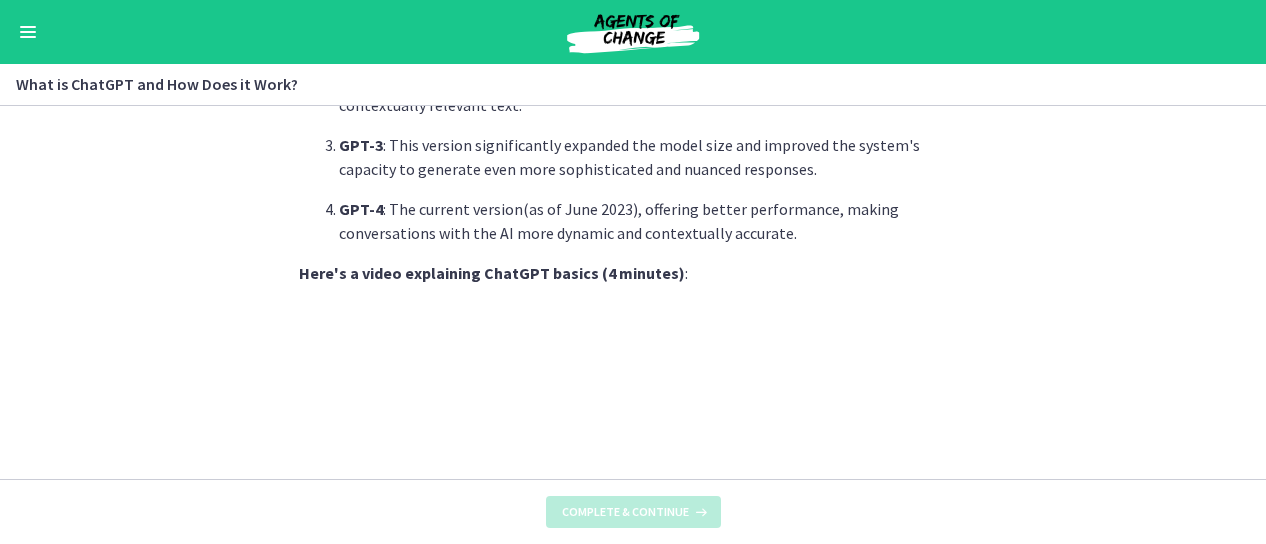 scroll, scrollTop: 0, scrollLeft: 0, axis: both 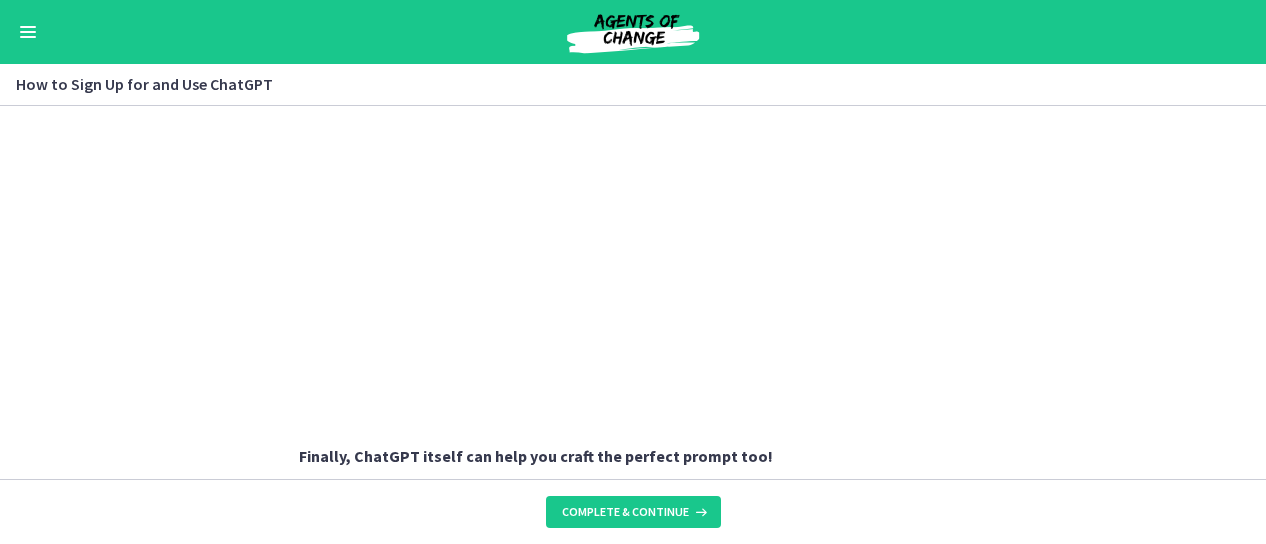 click at bounding box center [28, 32] 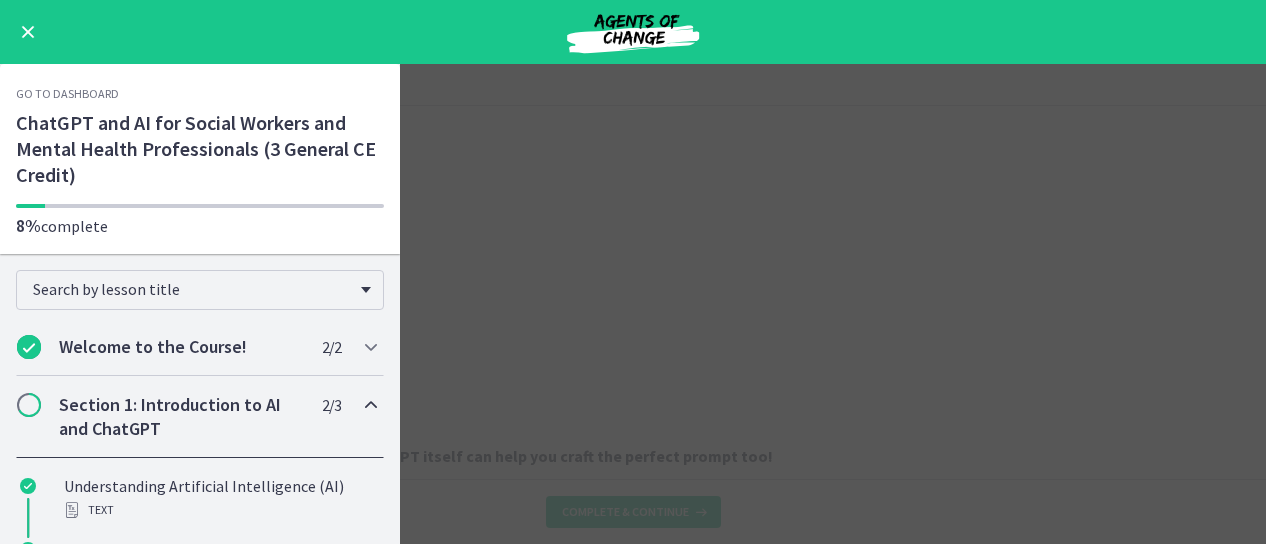 click on "Section 1: Introduction to AI and ChatGPT" at bounding box center [181, 417] 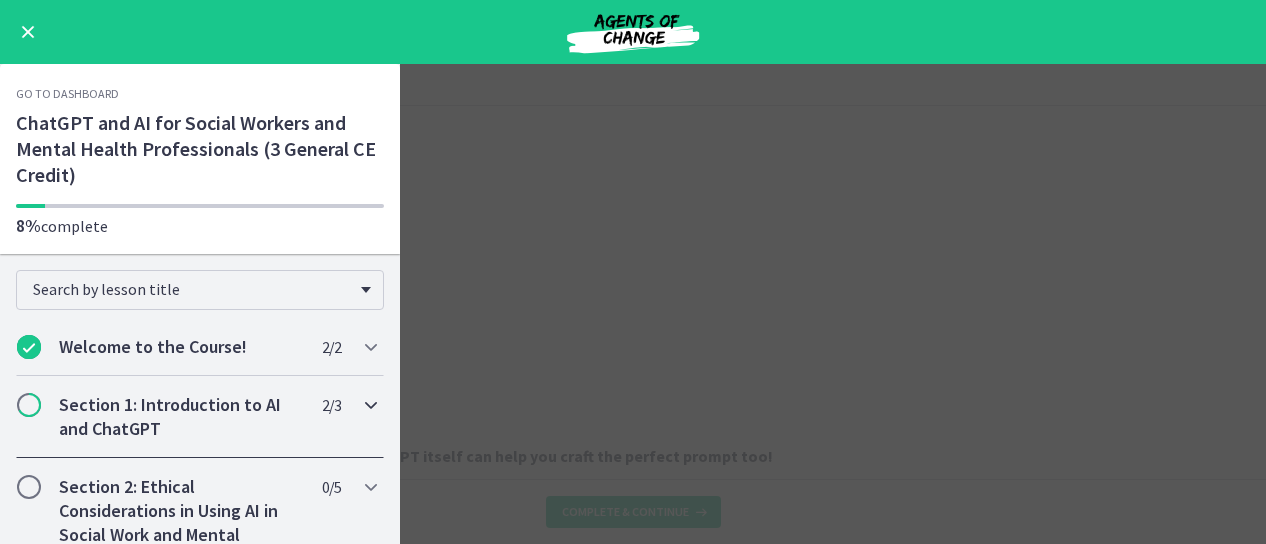 click on "Section 1: Introduction to AI and ChatGPT" at bounding box center (181, 417) 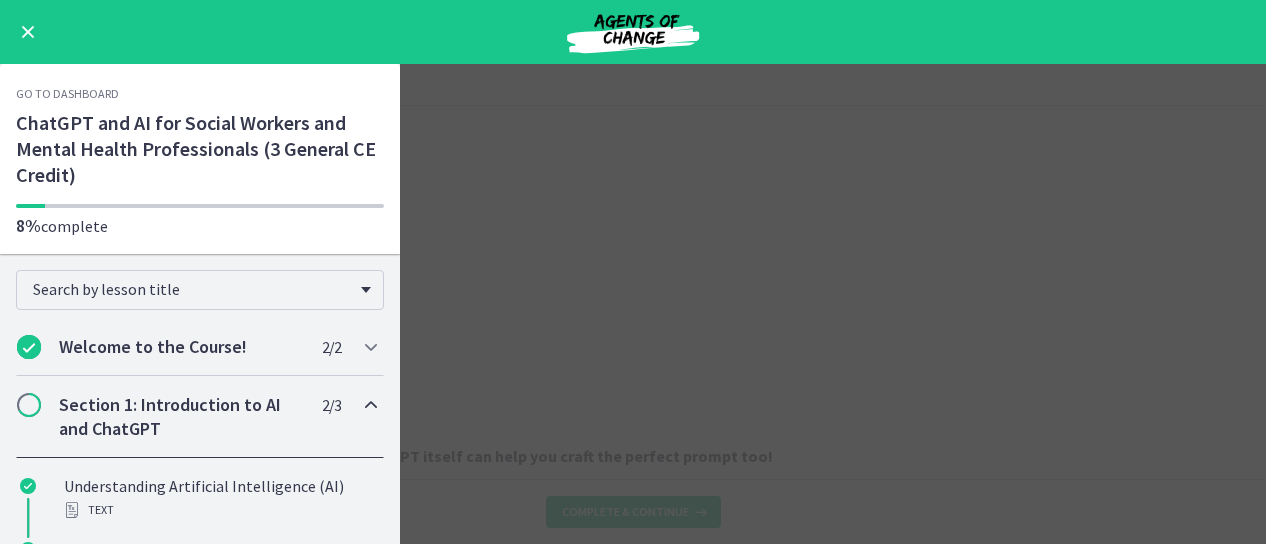 click on "How to Sign Up for and Use ChatGPT
Enable fullscreen
Sign Up : Visit OpenAI's  website , click on the 'Sign Up' button, and fill in your details. It's free to use, but there are options to upgrade if you'd like access to the newest models and other benefits.
Accessing ChatGPT : Once you've signed in, you'll land on the ChatGPT interface.
Using ChatGPT : To start a conversation, type a prompt into the text box and press 'Enter'. For example, as a Social Worker, you might ask, "What resources can I provide a client dealing with financial hardship?"
Remember, the specificity of your input determines the quality of the AI's response. Use detailed prompts to guide the conversation.
Having writer's block thinking of the perfect prompt?" at bounding box center [633, 304] 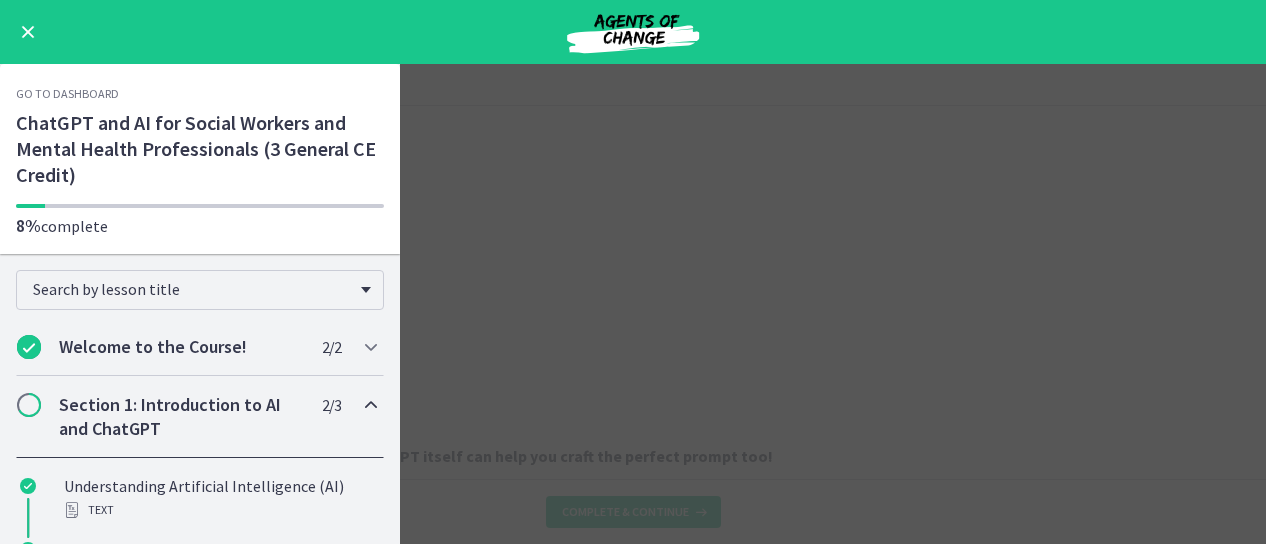 click at bounding box center [28, 32] 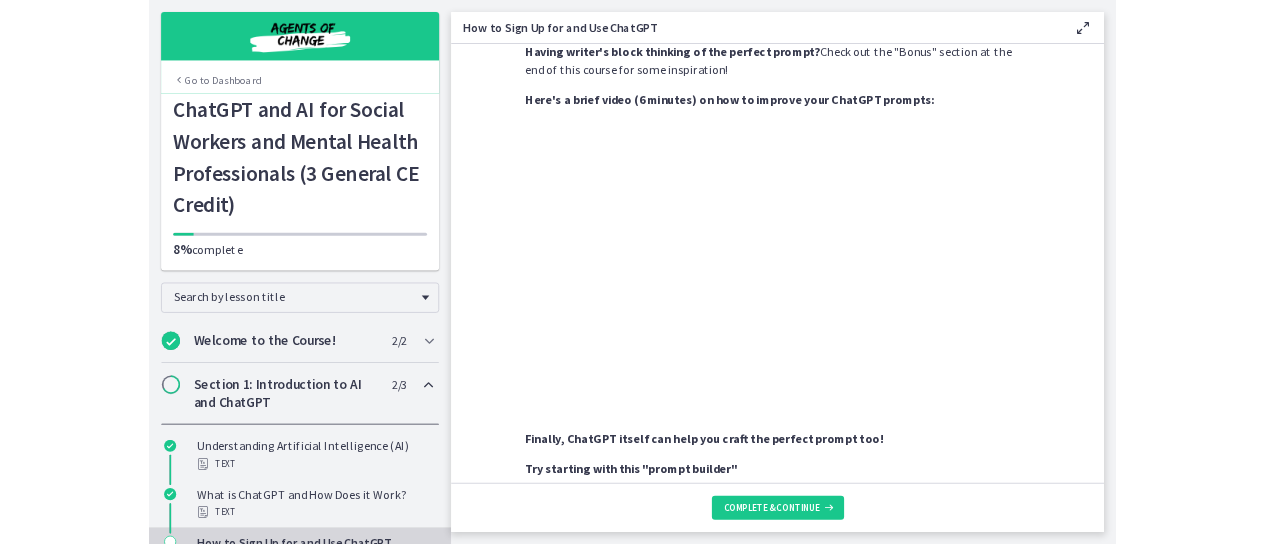 scroll, scrollTop: 900, scrollLeft: 0, axis: vertical 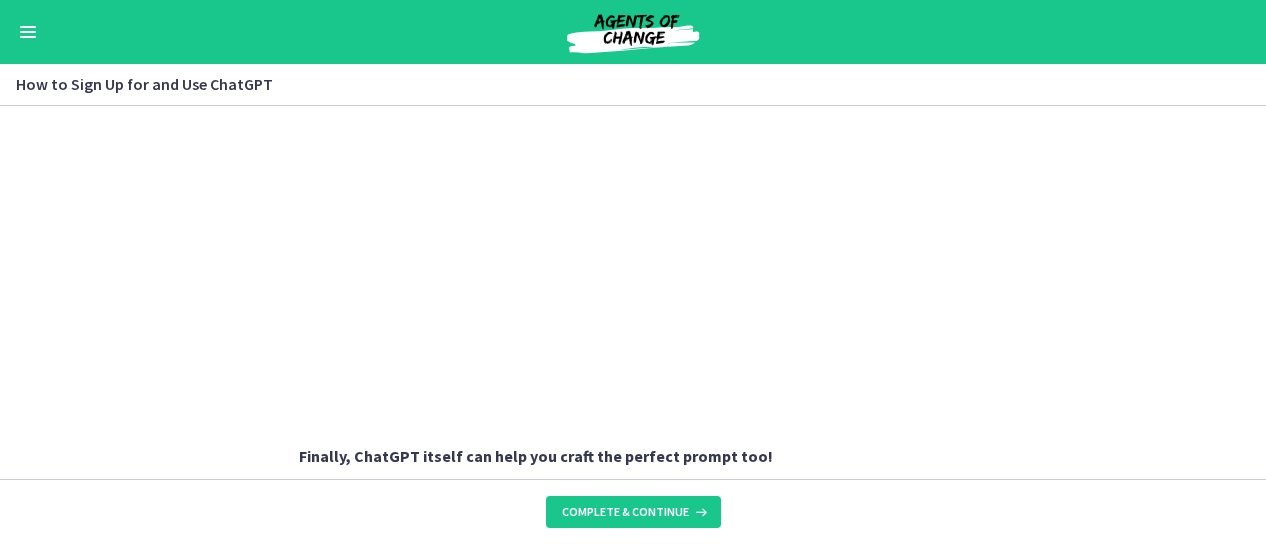click at bounding box center (28, 32) 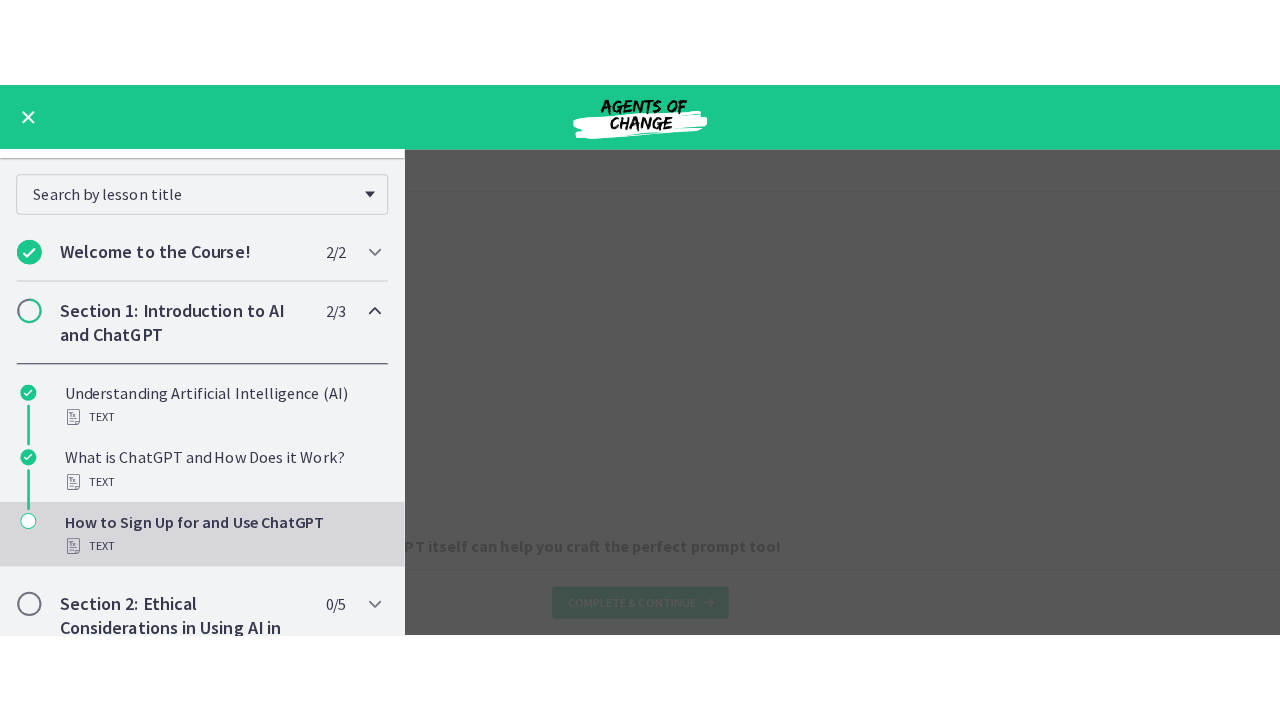 scroll, scrollTop: 0, scrollLeft: 0, axis: both 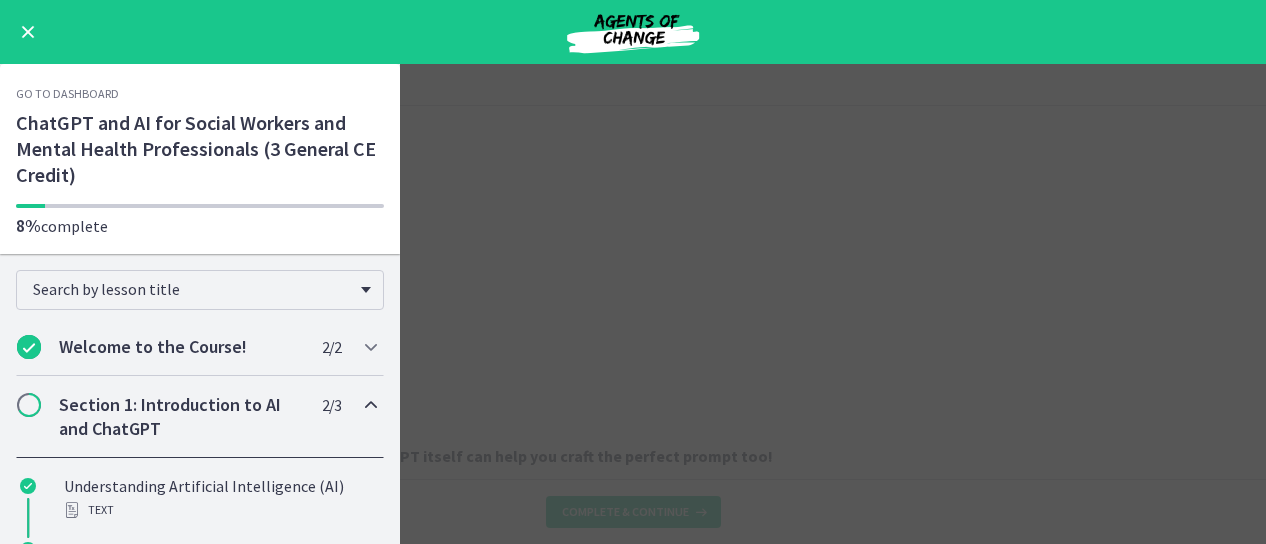 click at bounding box center [28, 32] 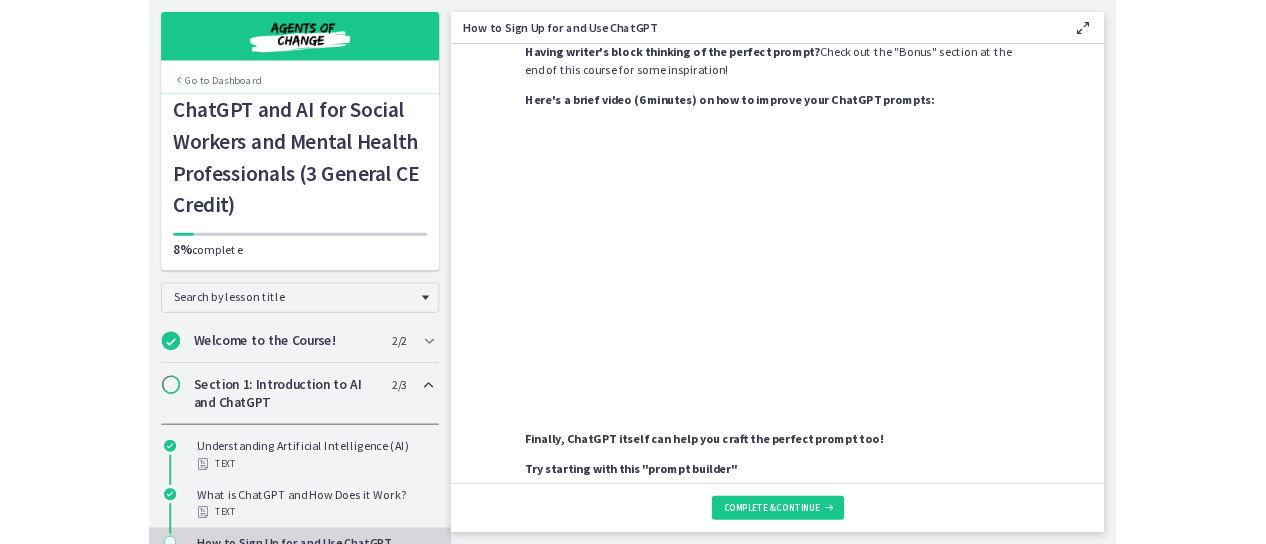 scroll, scrollTop: 900, scrollLeft: 0, axis: vertical 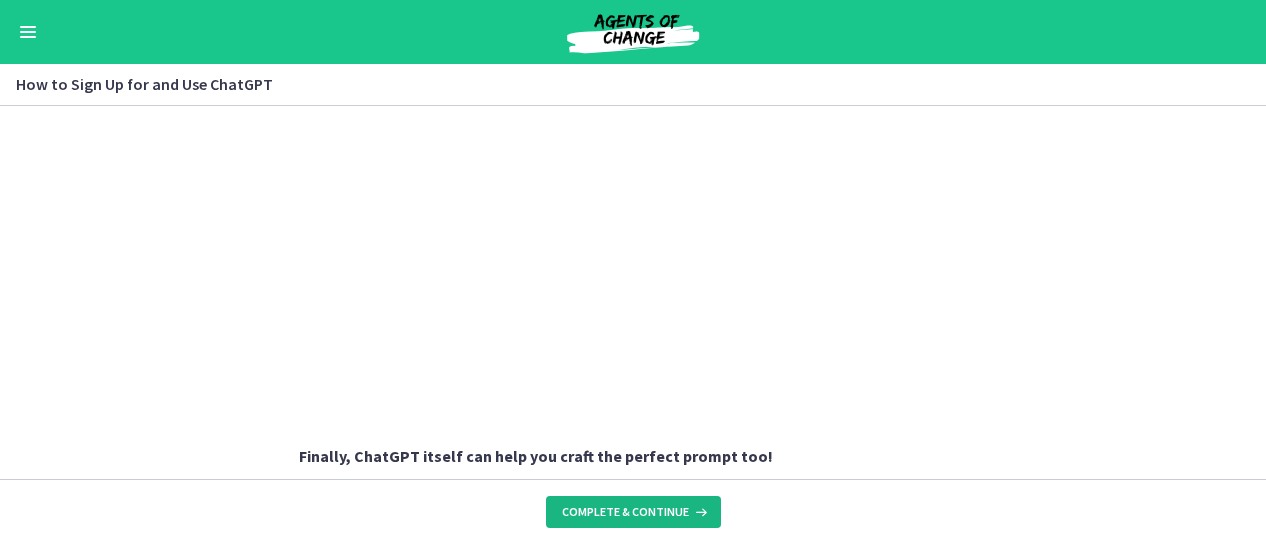 click on "Complete & continue" at bounding box center (633, 512) 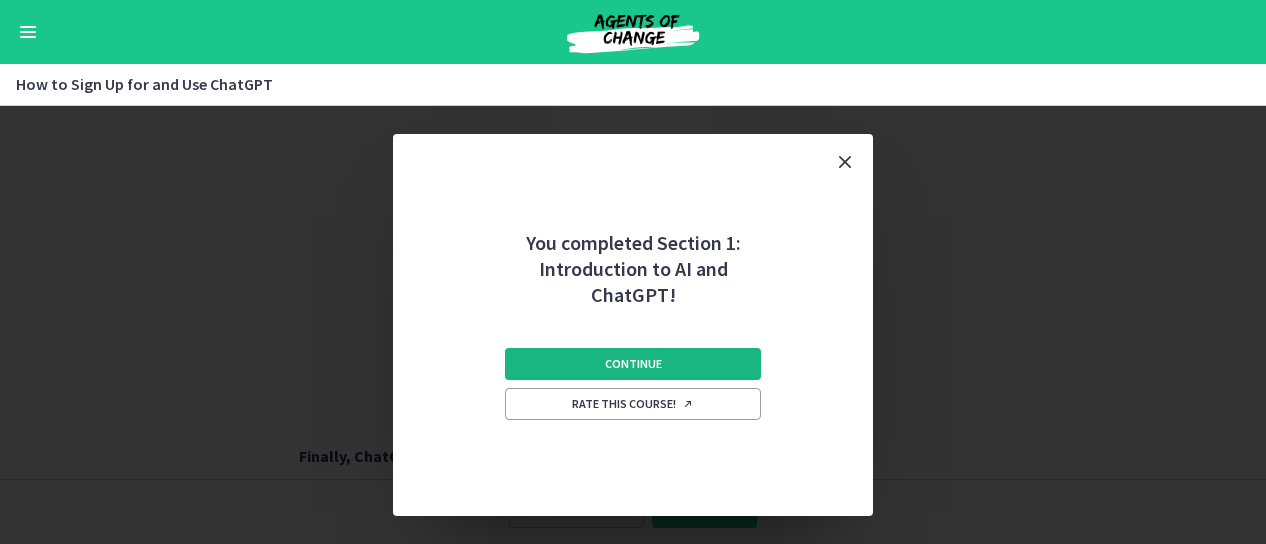 click on "Continue" at bounding box center [633, 364] 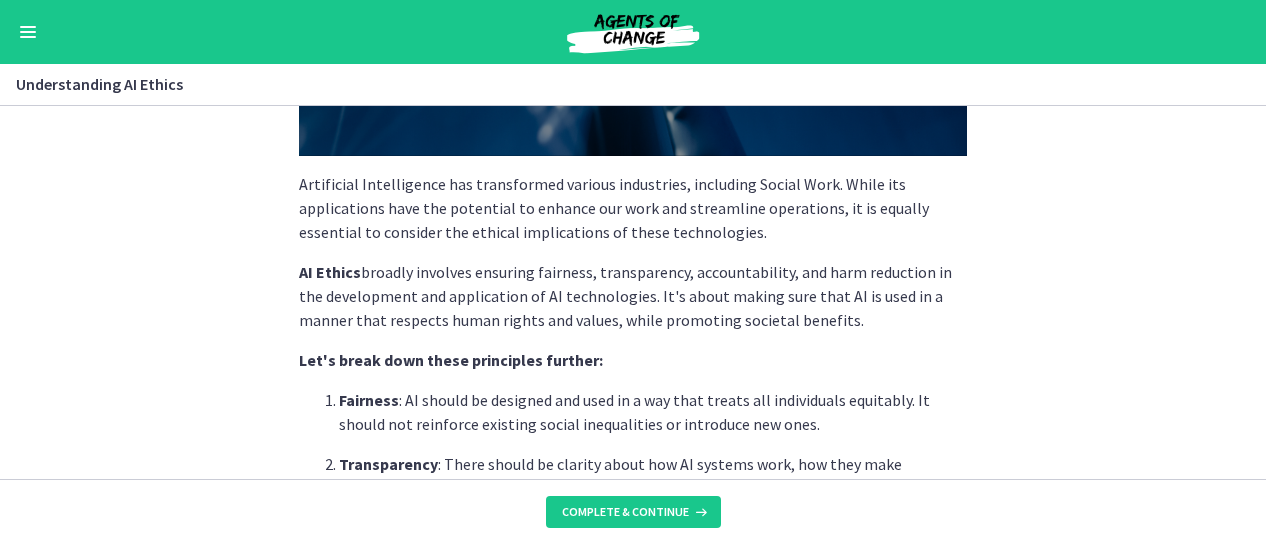 scroll, scrollTop: 400, scrollLeft: 0, axis: vertical 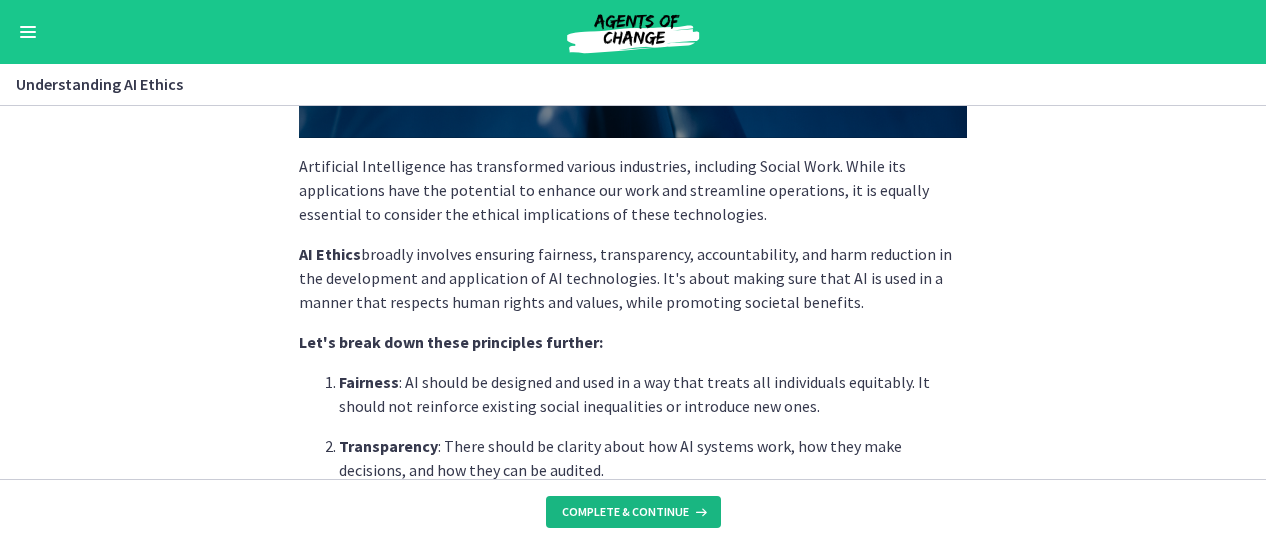 click on "Complete & continue" at bounding box center [625, 512] 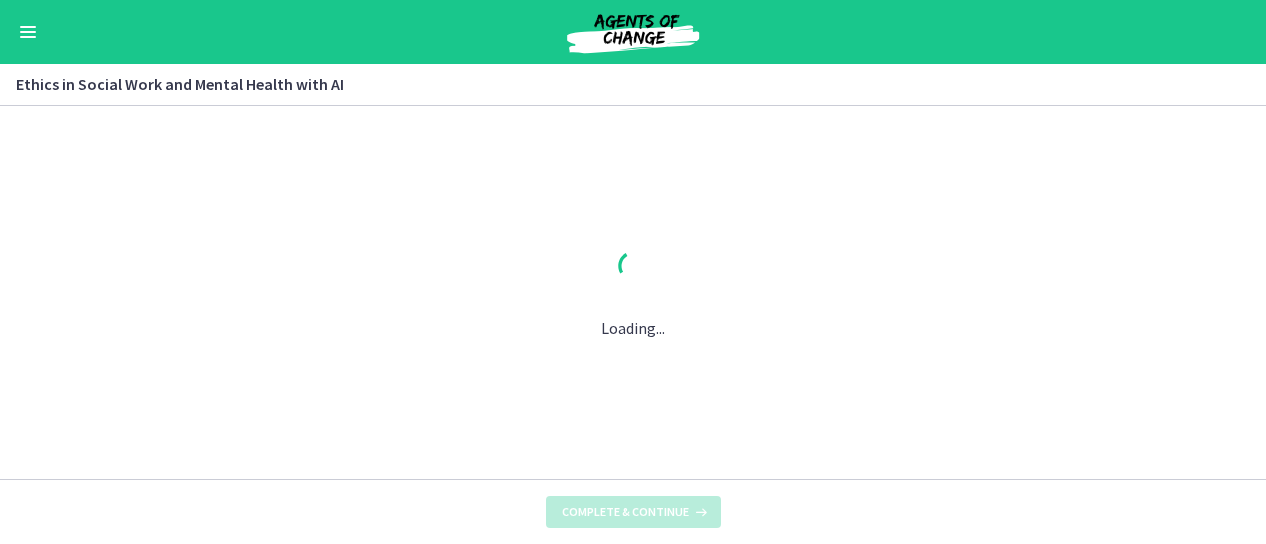 scroll, scrollTop: 0, scrollLeft: 0, axis: both 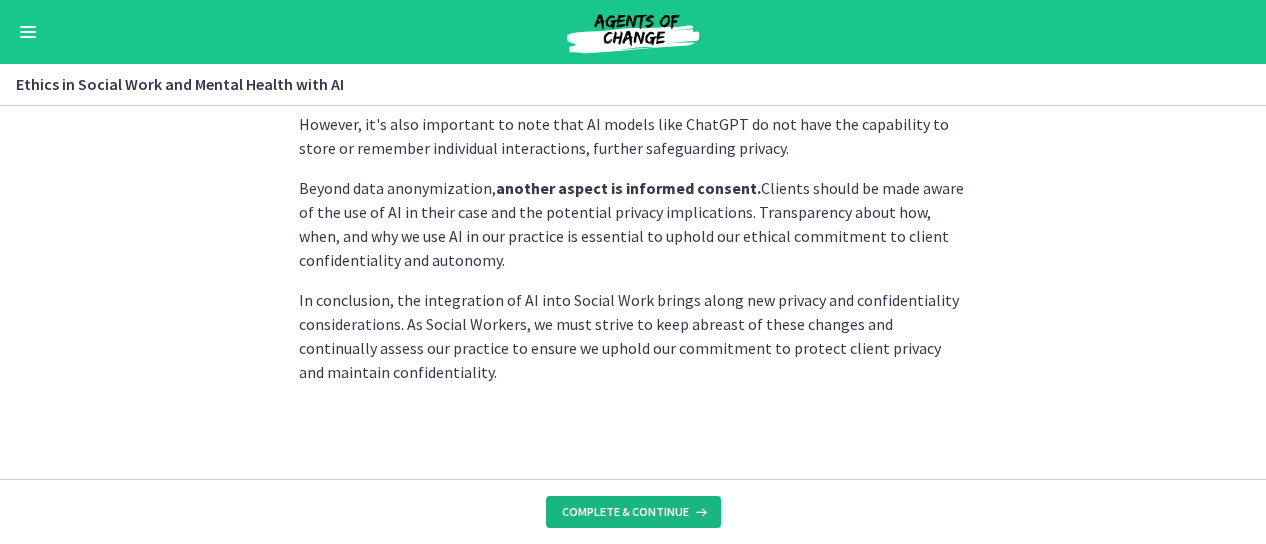 click on "Complete & continue" at bounding box center (625, 512) 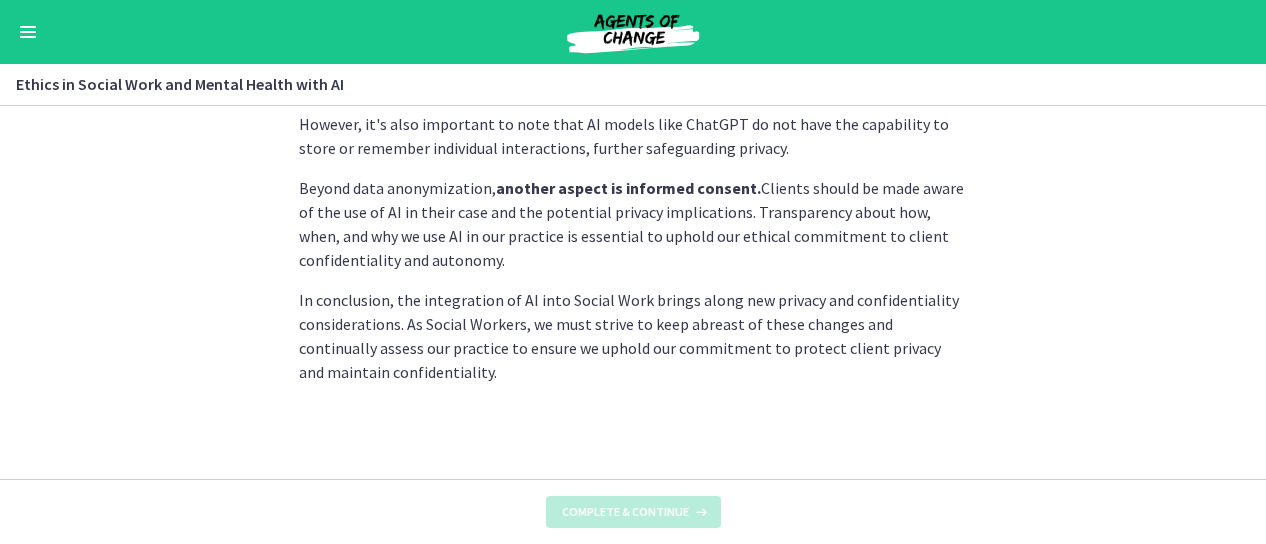 scroll, scrollTop: 0, scrollLeft: 0, axis: both 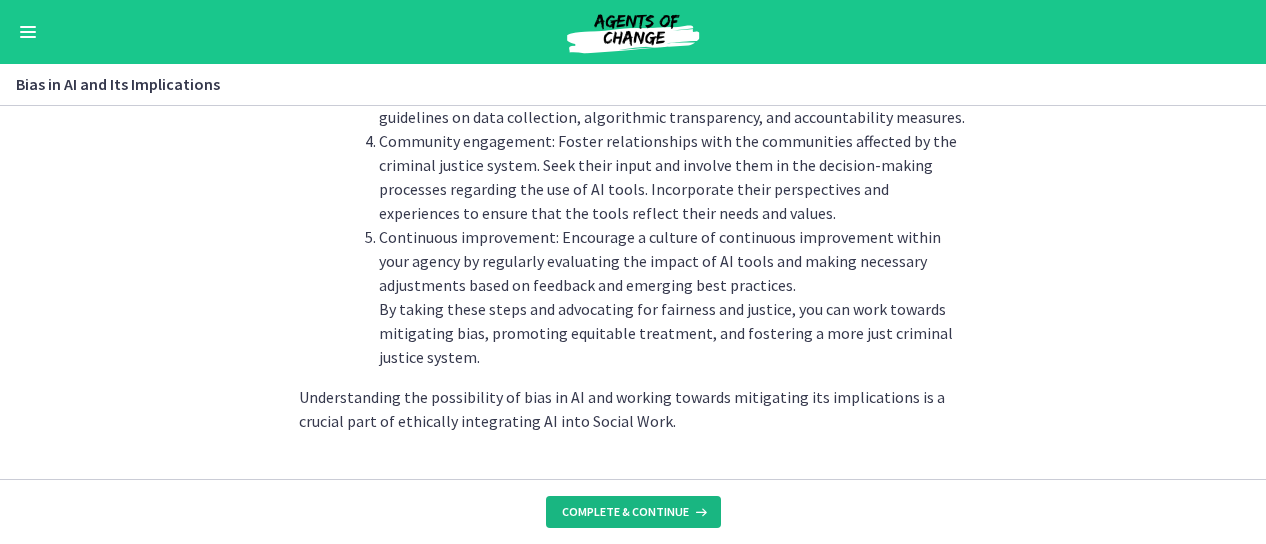 click on "Complete & continue" at bounding box center [625, 512] 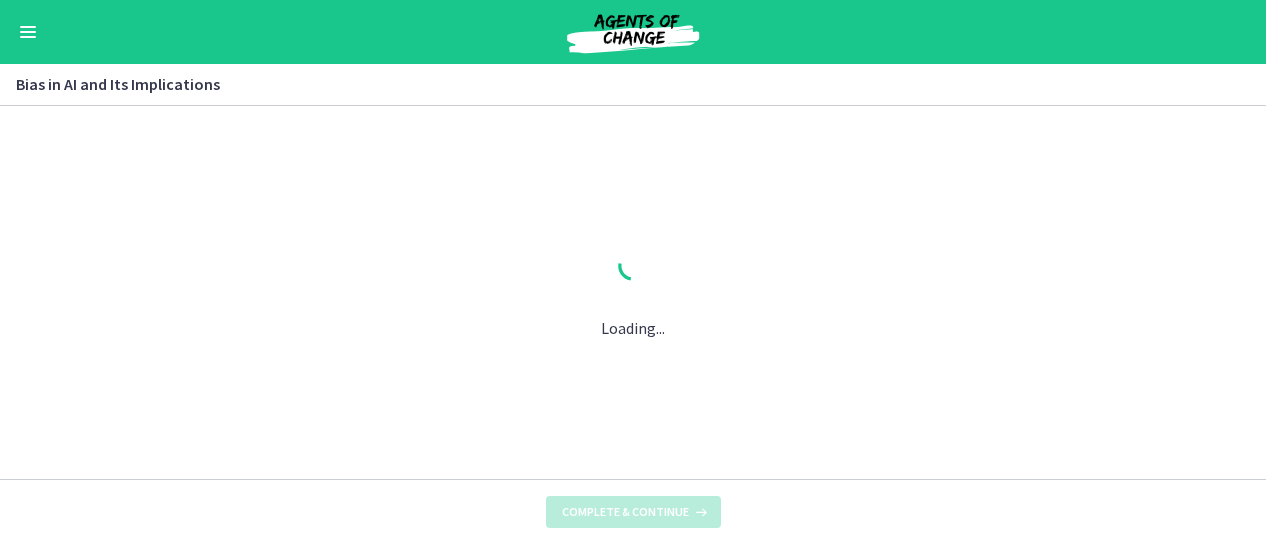 scroll, scrollTop: 0, scrollLeft: 0, axis: both 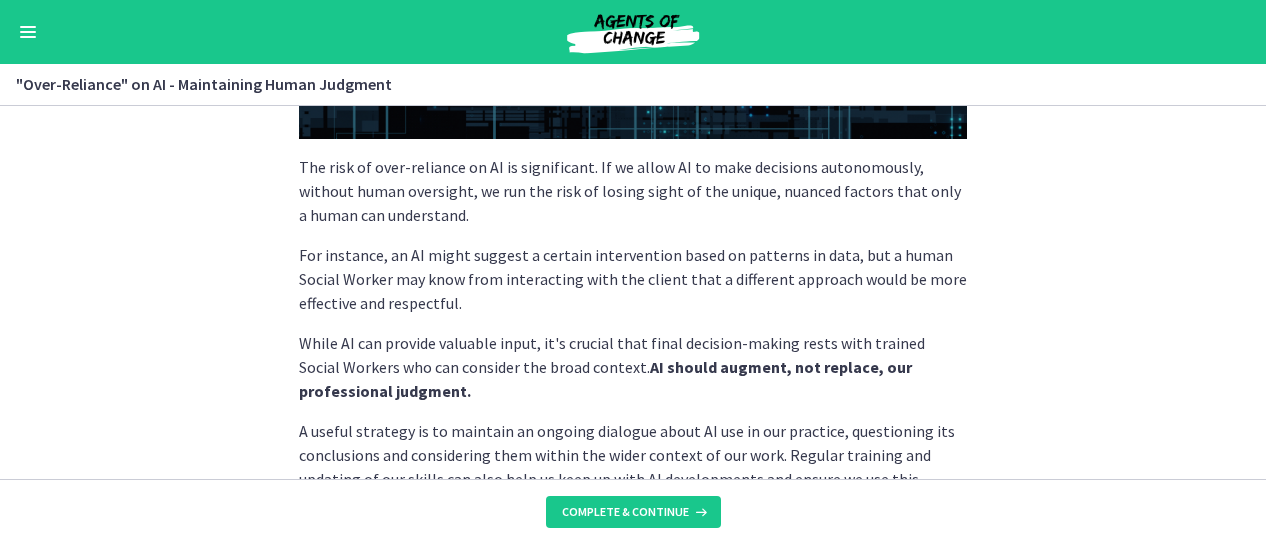 click at bounding box center (28, 32) 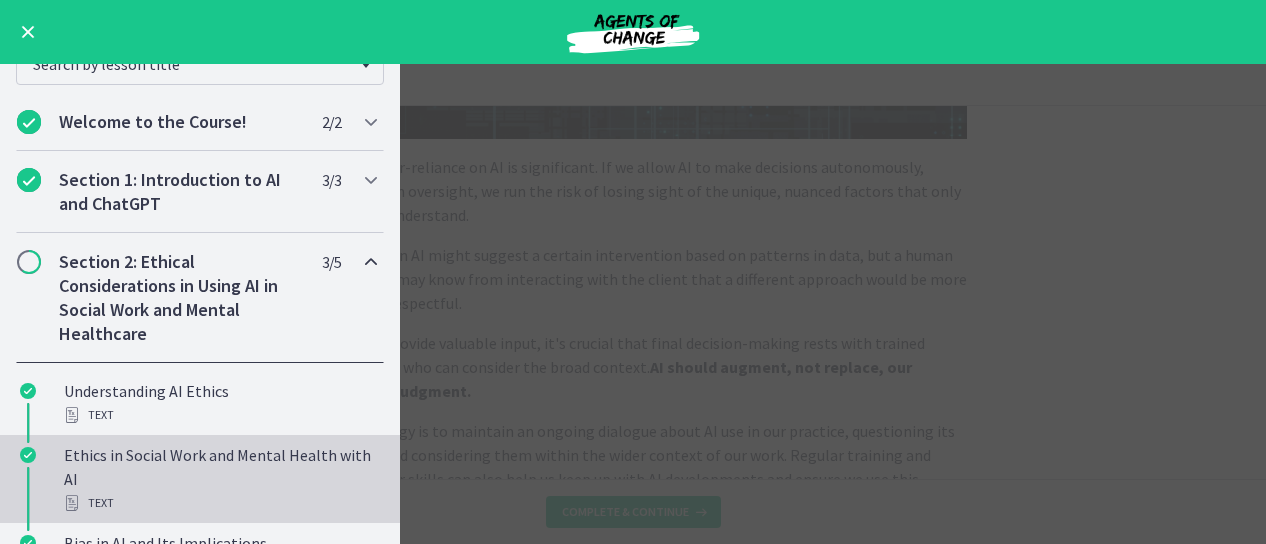 scroll, scrollTop: 0, scrollLeft: 0, axis: both 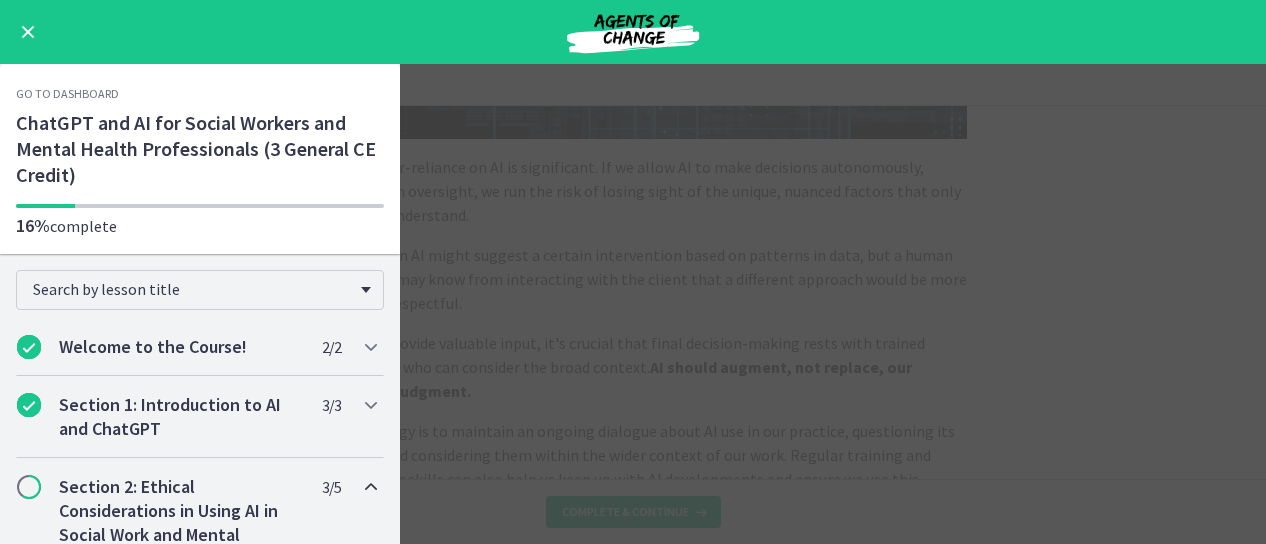 click at bounding box center (28, 32) 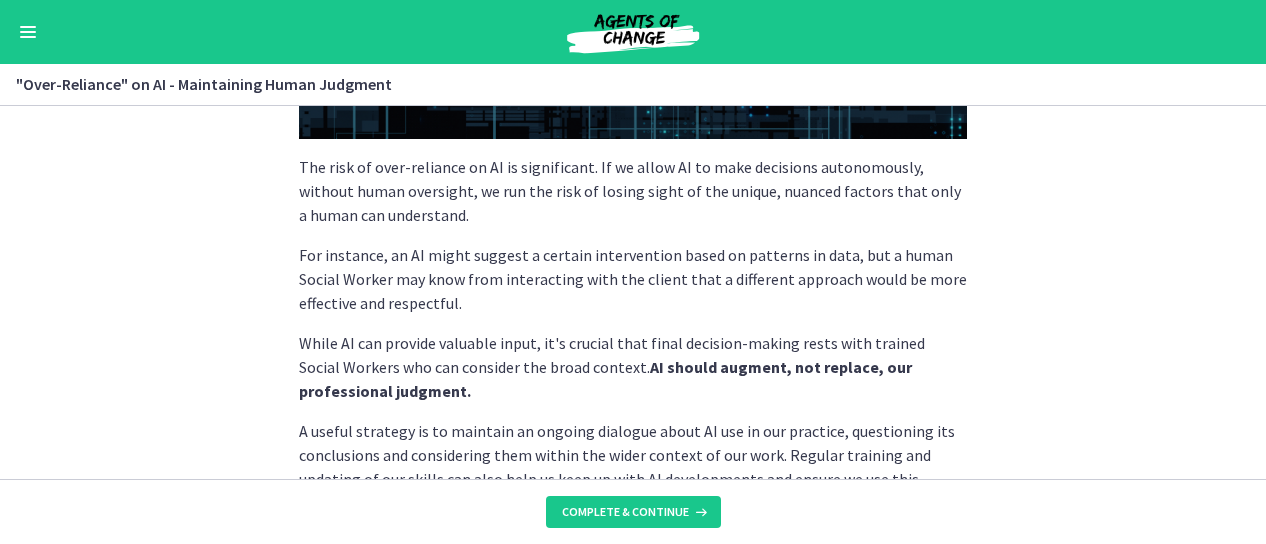scroll, scrollTop: 719, scrollLeft: 0, axis: vertical 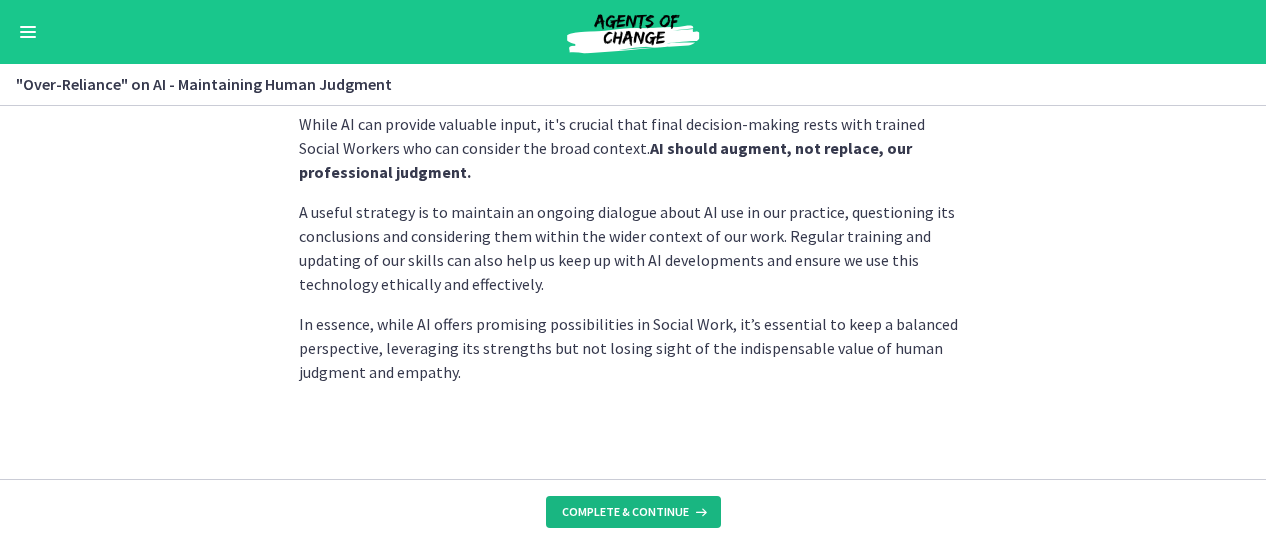 click on "Complete & continue" at bounding box center (625, 512) 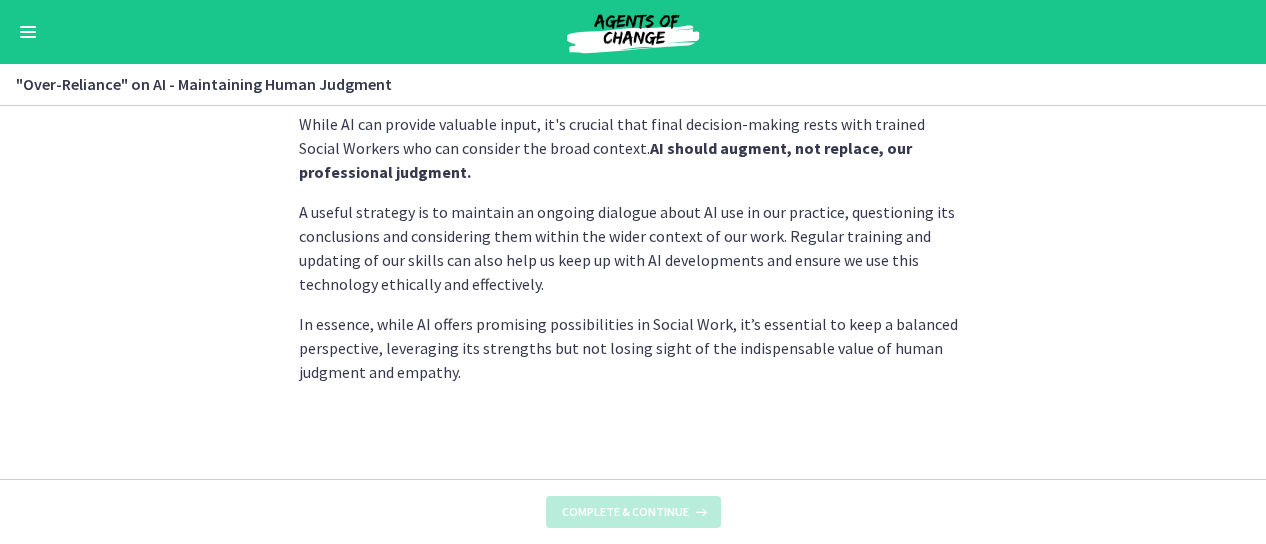 scroll, scrollTop: 0, scrollLeft: 0, axis: both 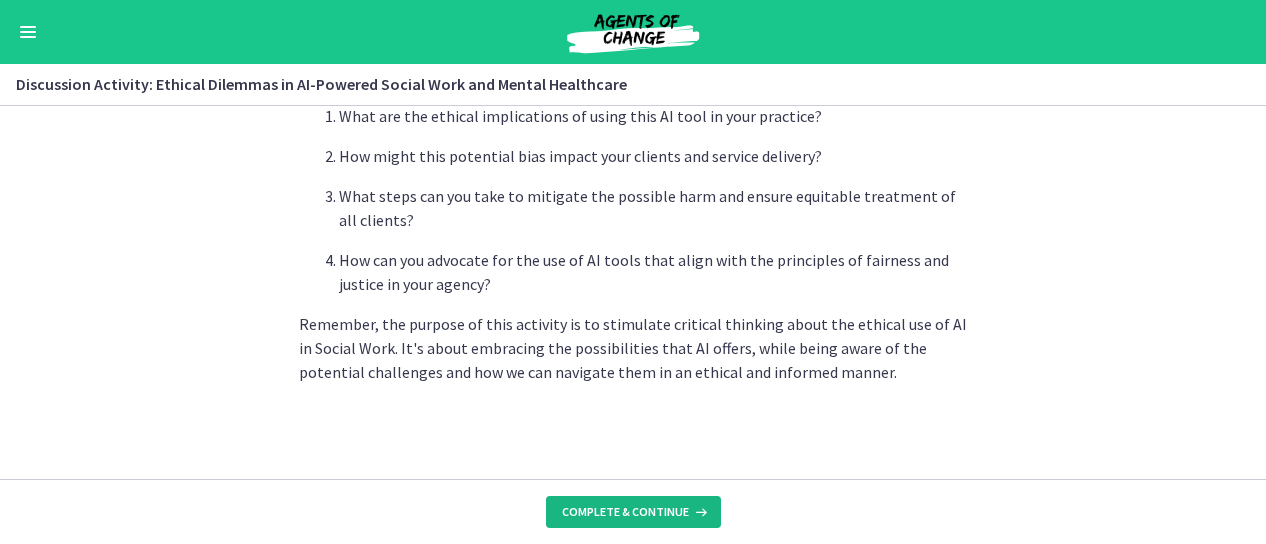 click on "Complete & continue" at bounding box center [625, 512] 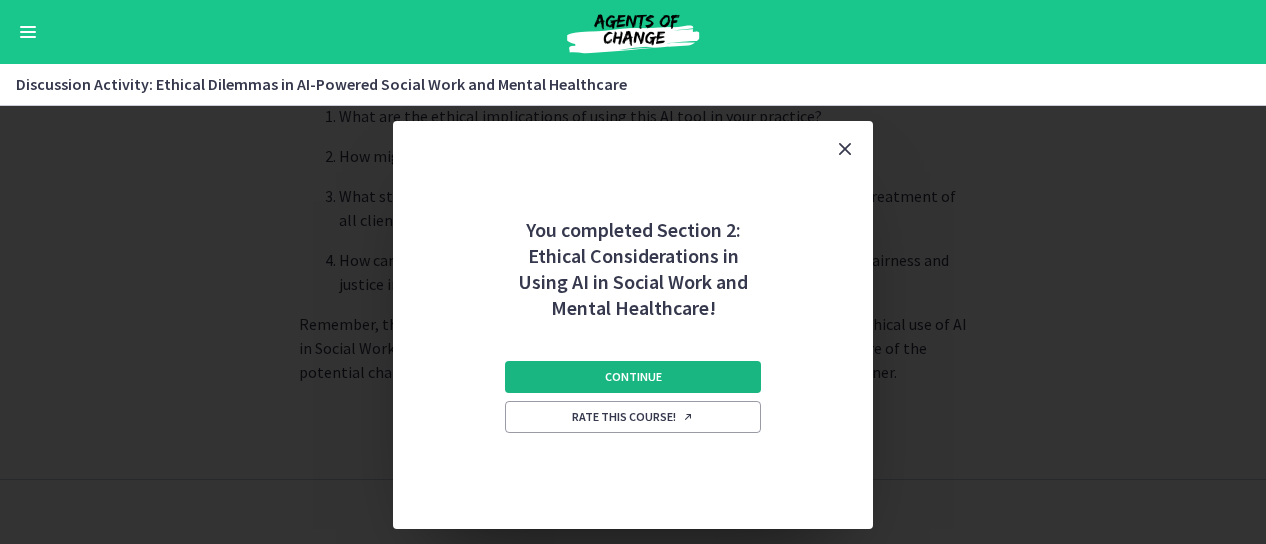 click on "Continue" at bounding box center (633, 377) 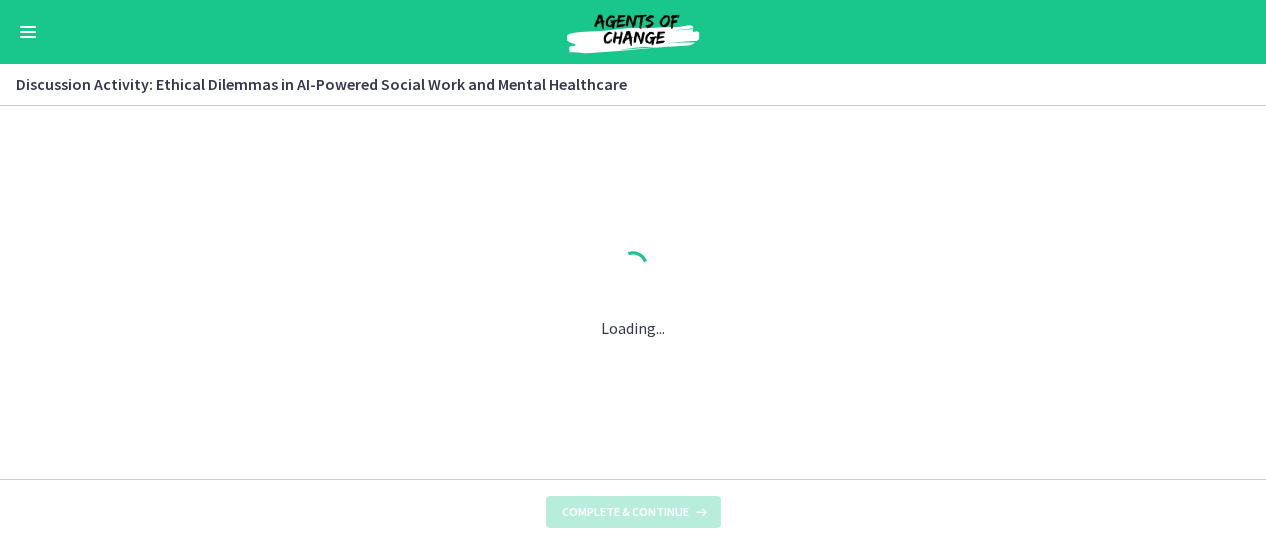scroll, scrollTop: 0, scrollLeft: 0, axis: both 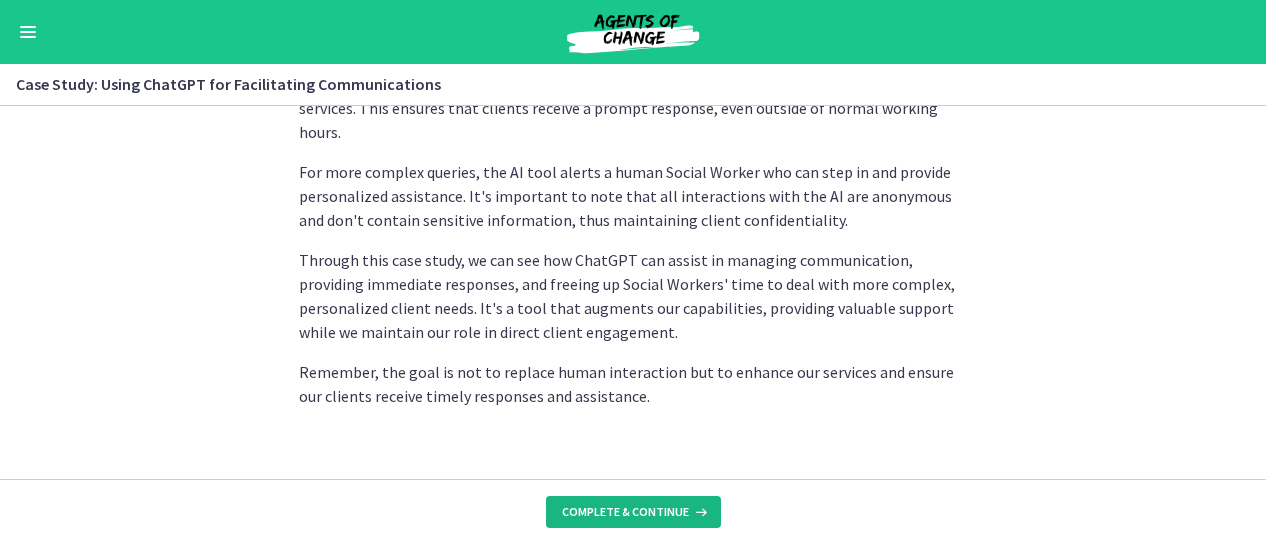 click on "Complete & continue" at bounding box center (625, 512) 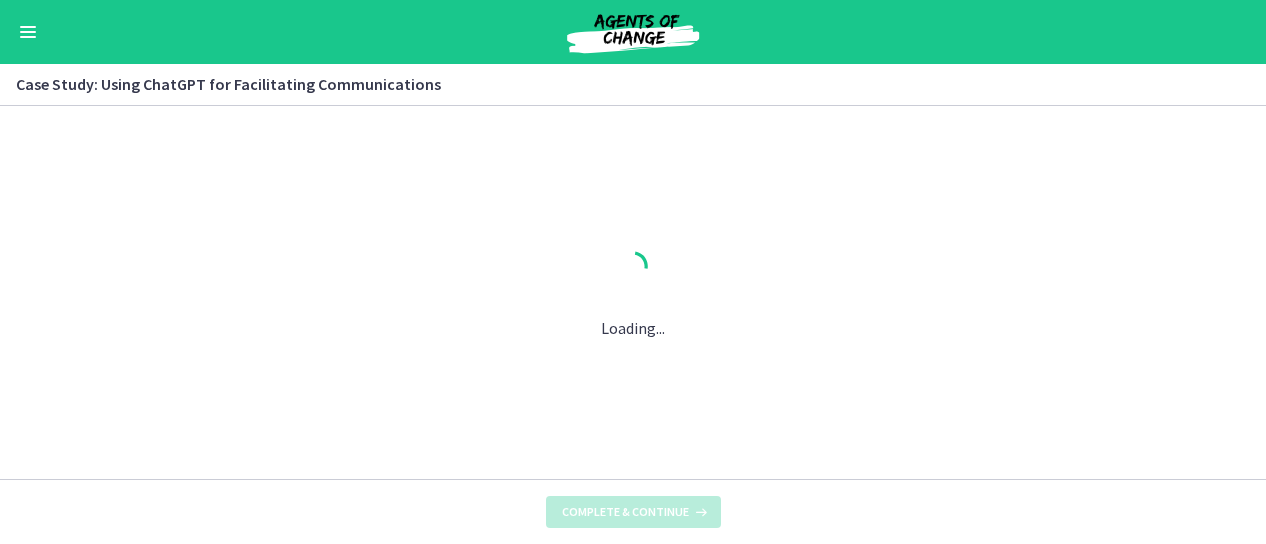 scroll, scrollTop: 0, scrollLeft: 0, axis: both 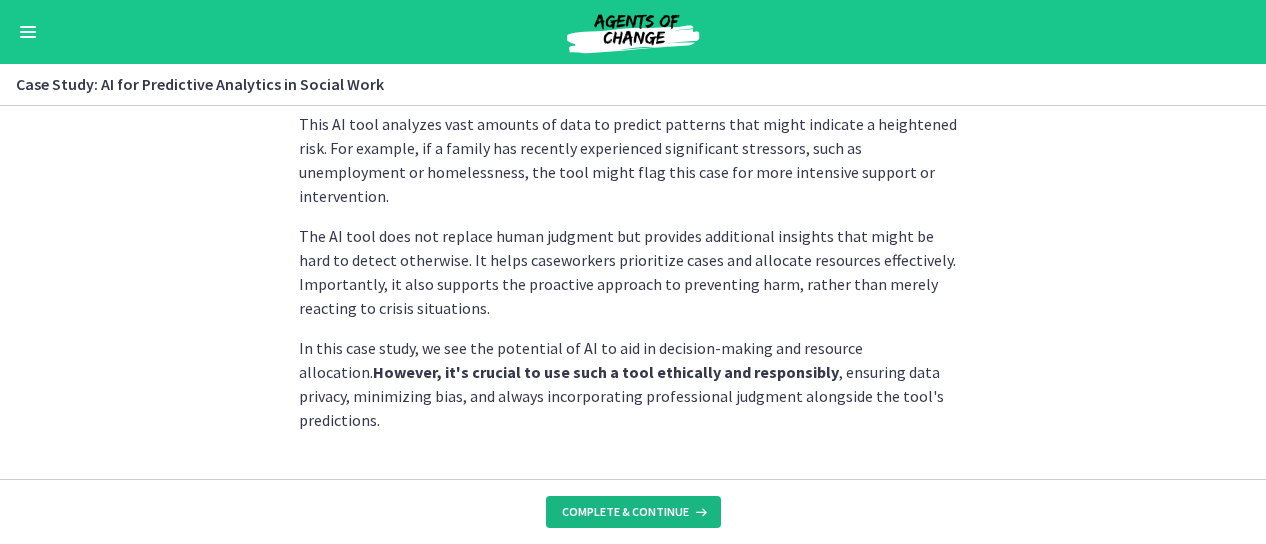 click on "Complete & continue" at bounding box center [625, 512] 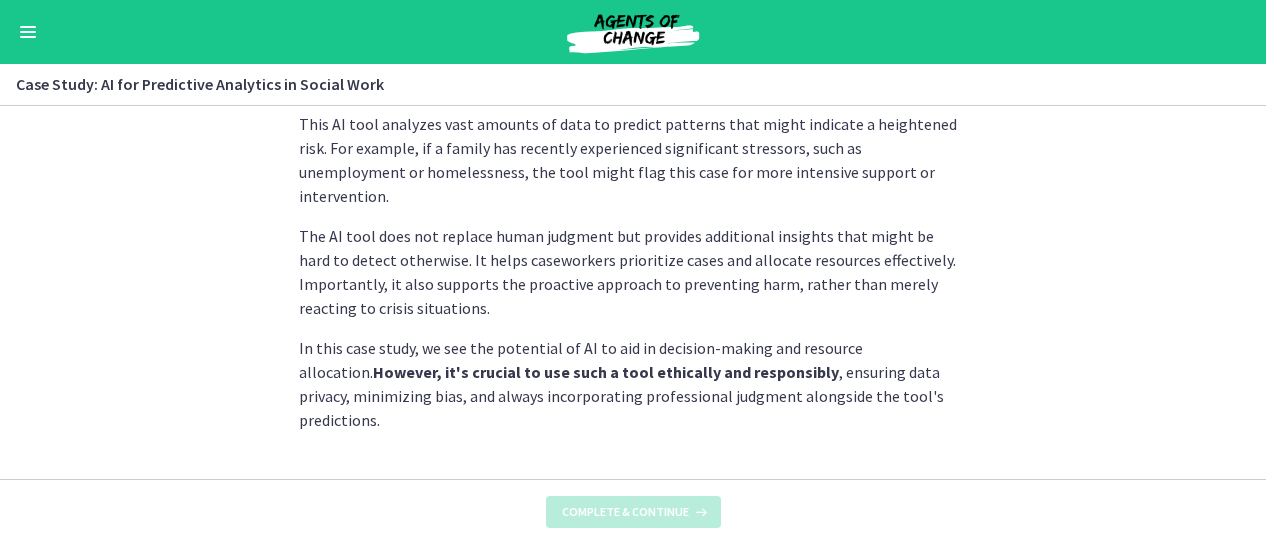 scroll, scrollTop: 0, scrollLeft: 0, axis: both 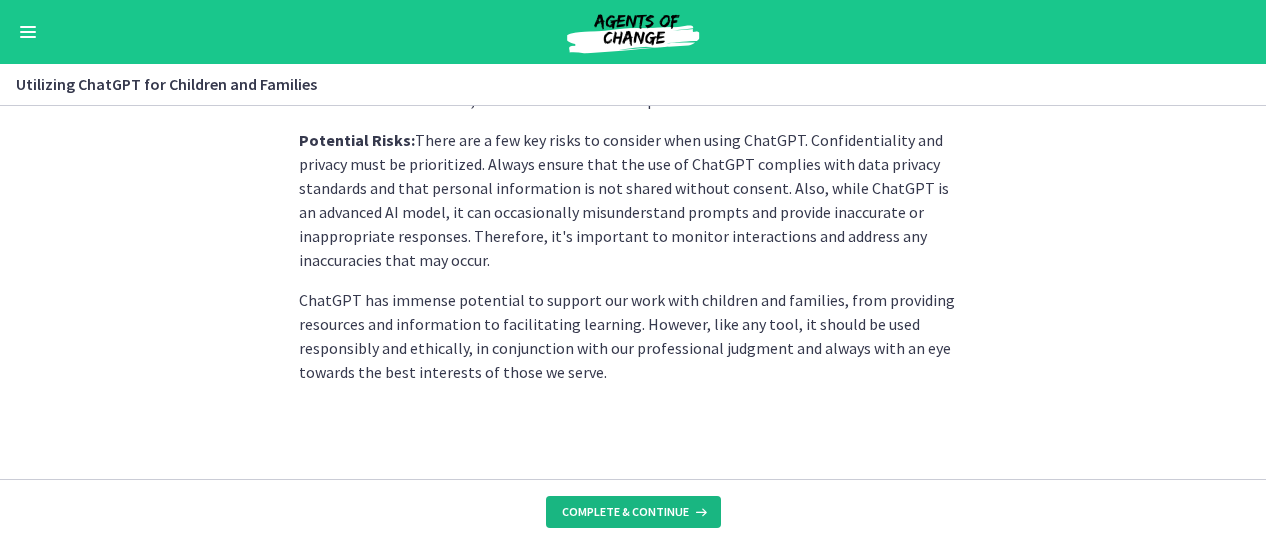 click on "Complete & continue" at bounding box center [633, 512] 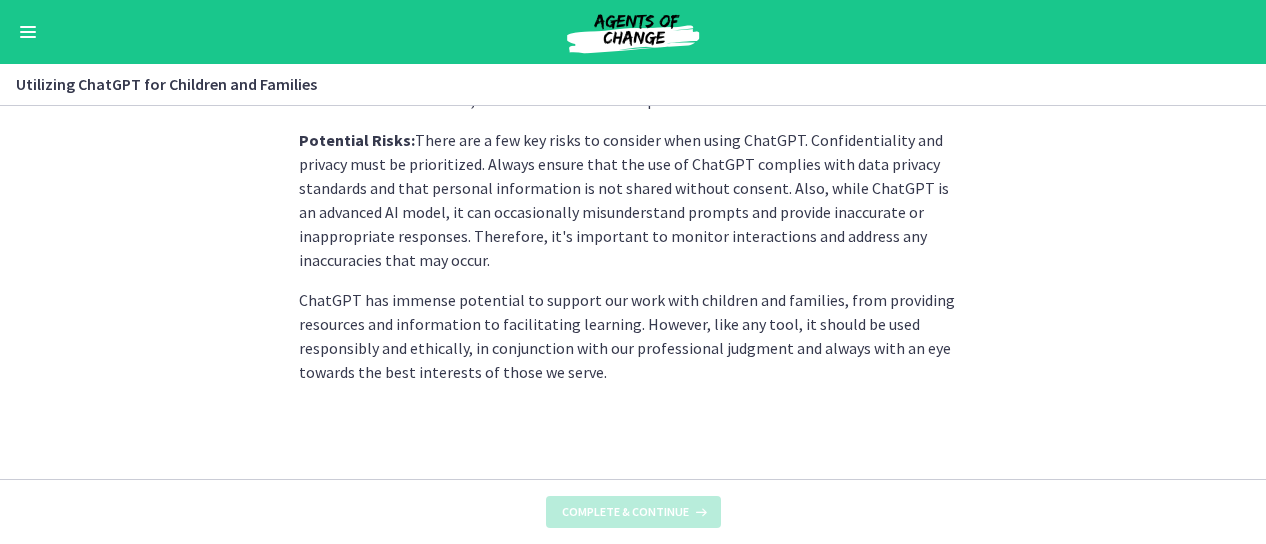 scroll, scrollTop: 0, scrollLeft: 0, axis: both 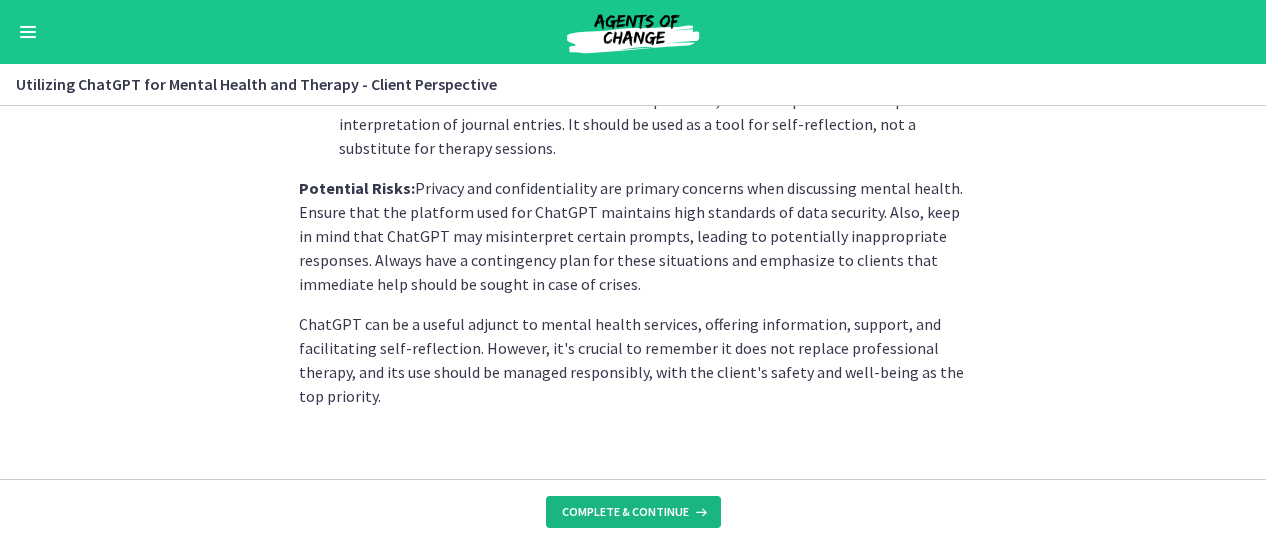 click on "Complete & continue" at bounding box center [625, 512] 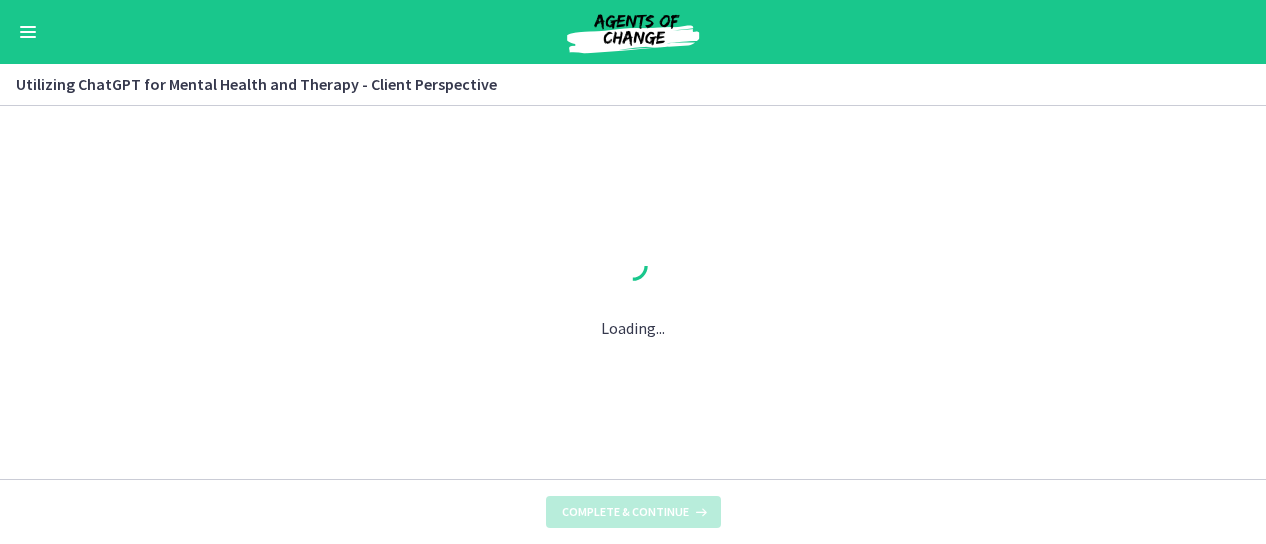 scroll, scrollTop: 0, scrollLeft: 0, axis: both 